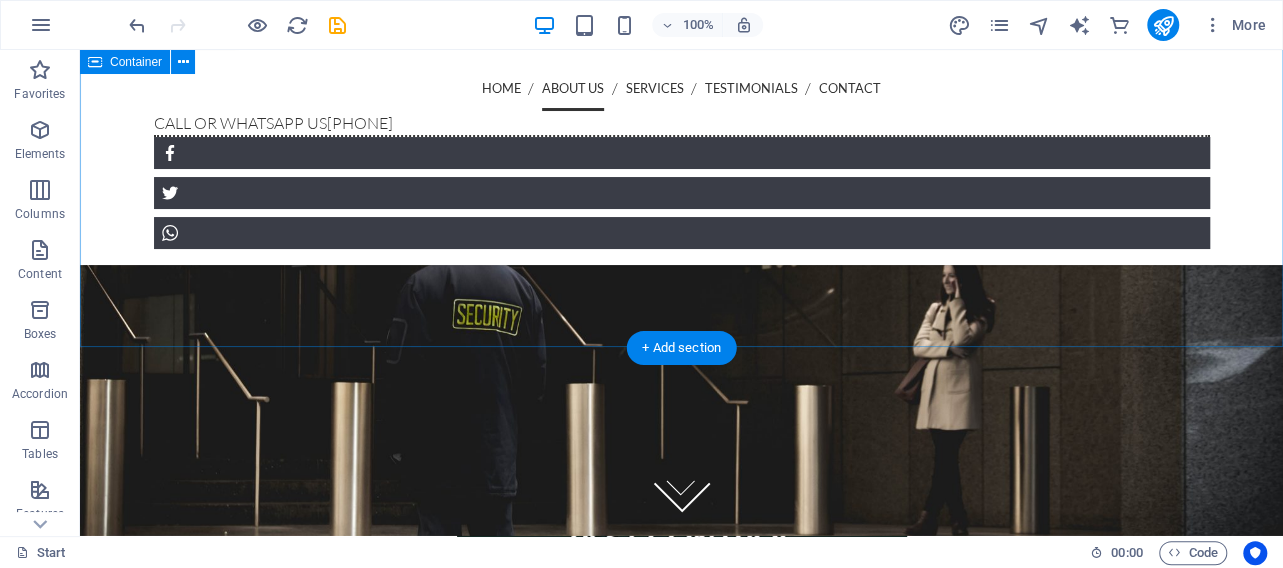 scroll, scrollTop: 1215, scrollLeft: 0, axis: vertical 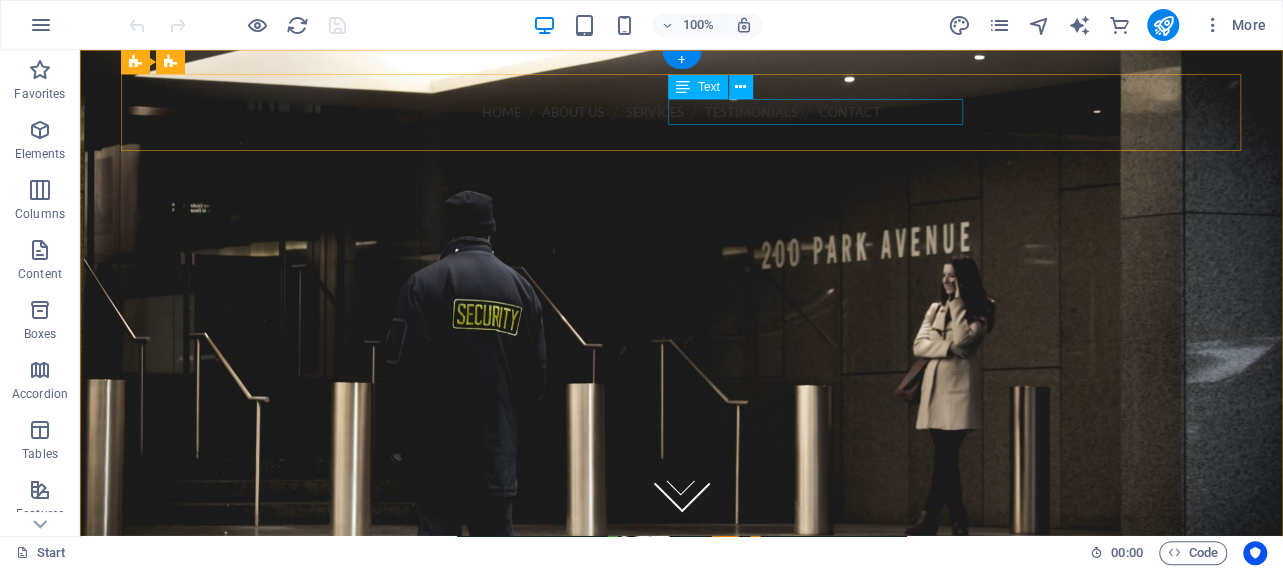 click on "Call or Whatsapp us    [PHONE]" at bounding box center (682, 148) 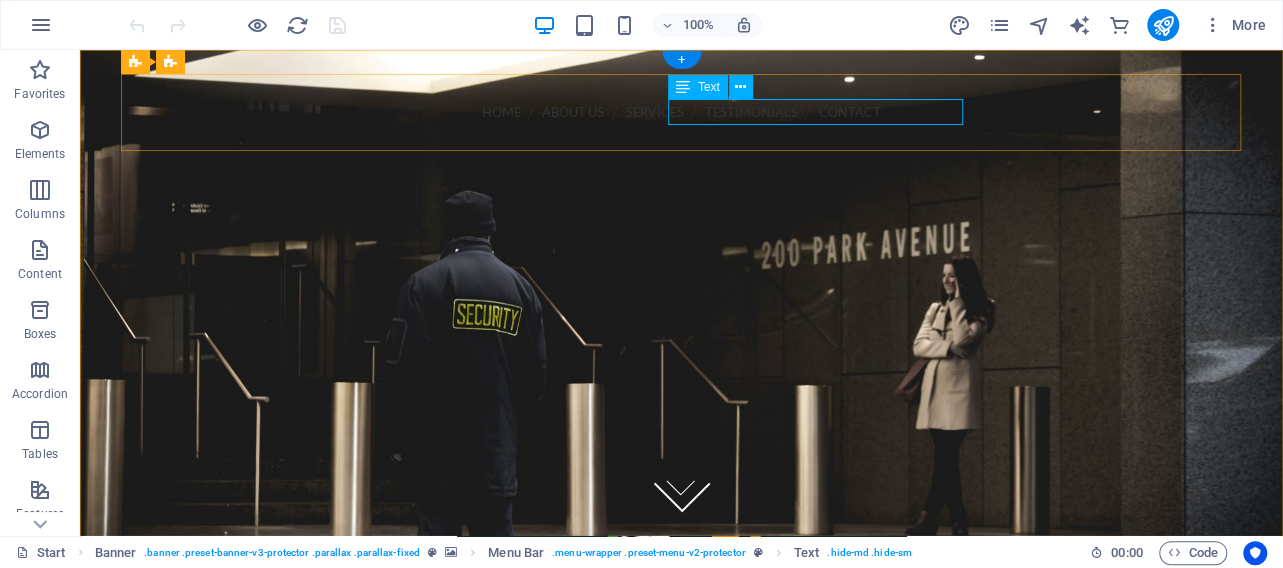 click on "Call or Whatsapp us    [PHONE]" at bounding box center [682, 148] 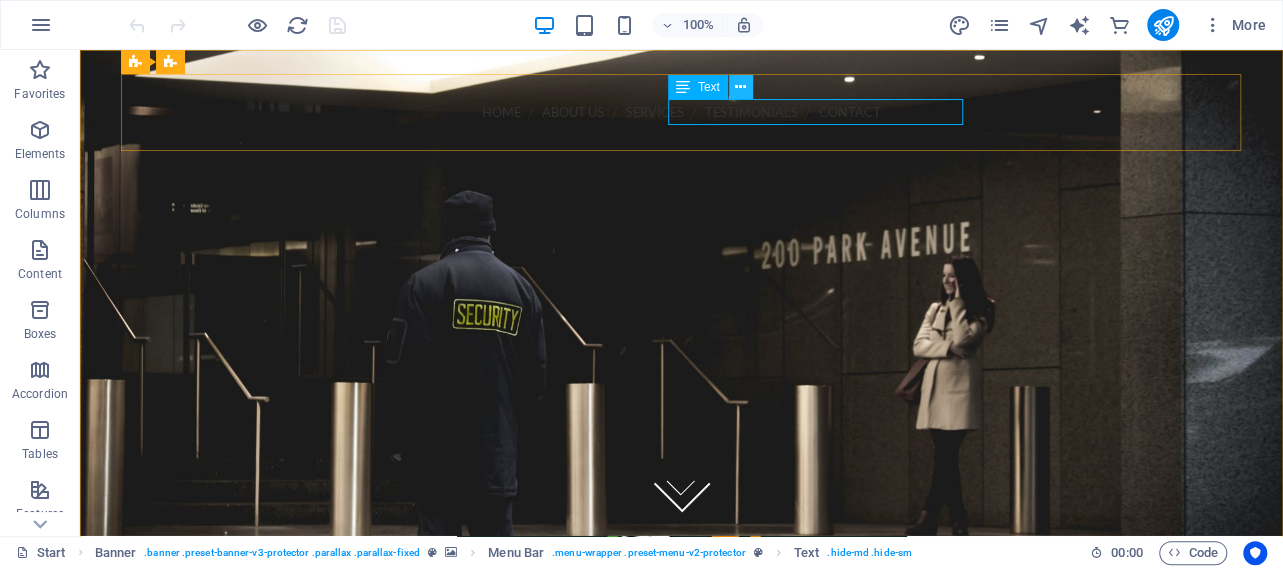 click at bounding box center [741, 87] 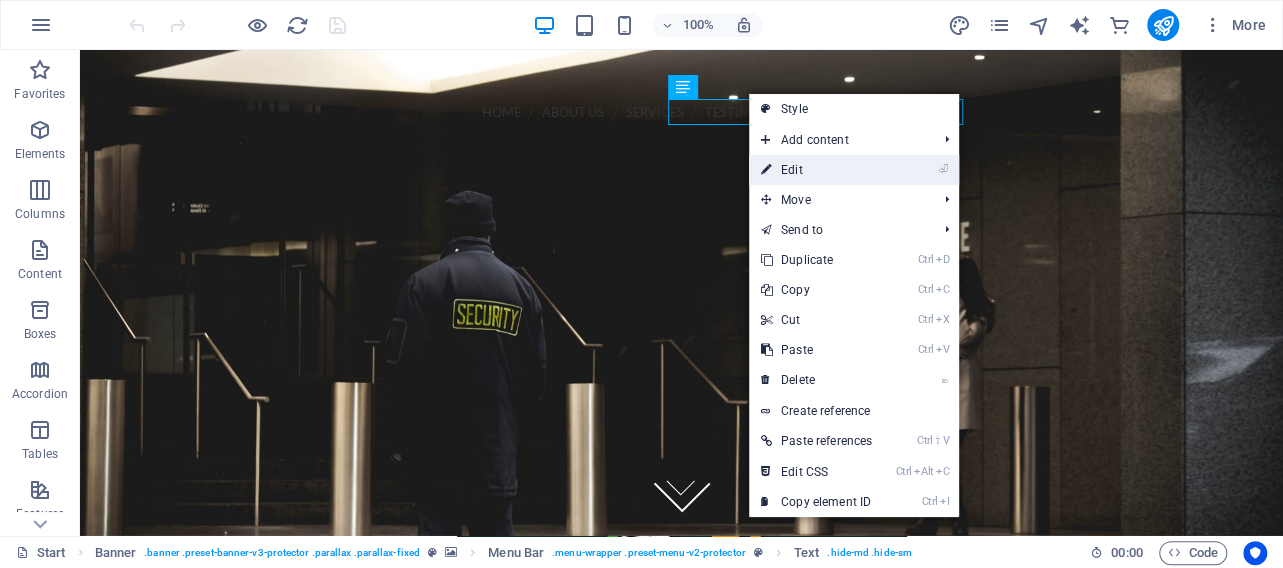 click on "⏎  Edit" at bounding box center (816, 170) 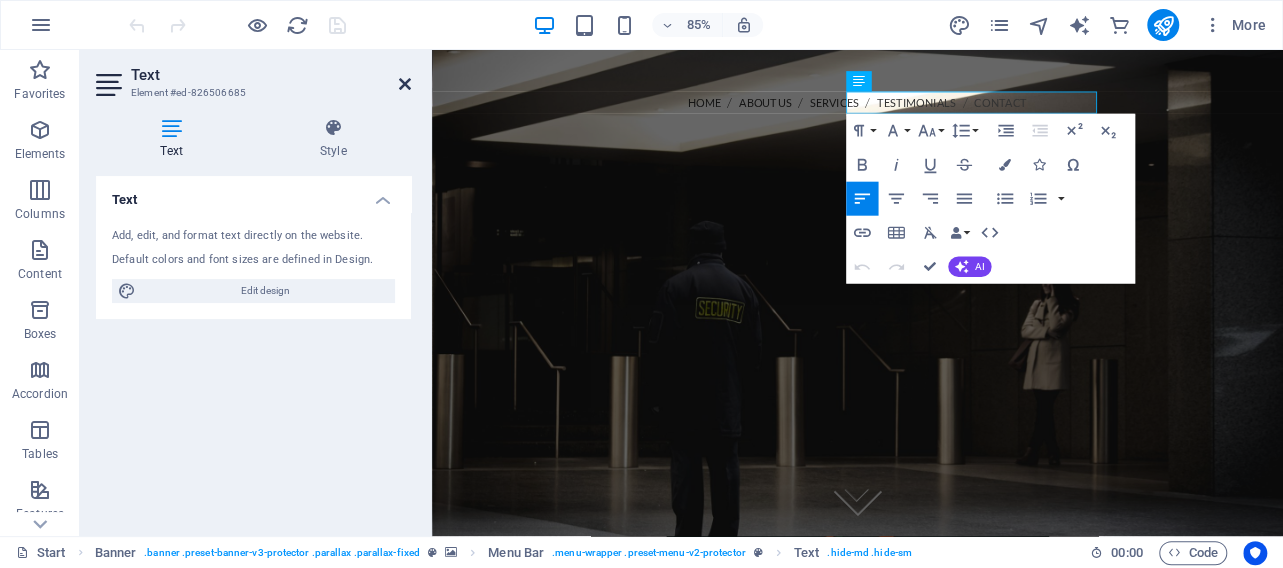 click at bounding box center (405, 84) 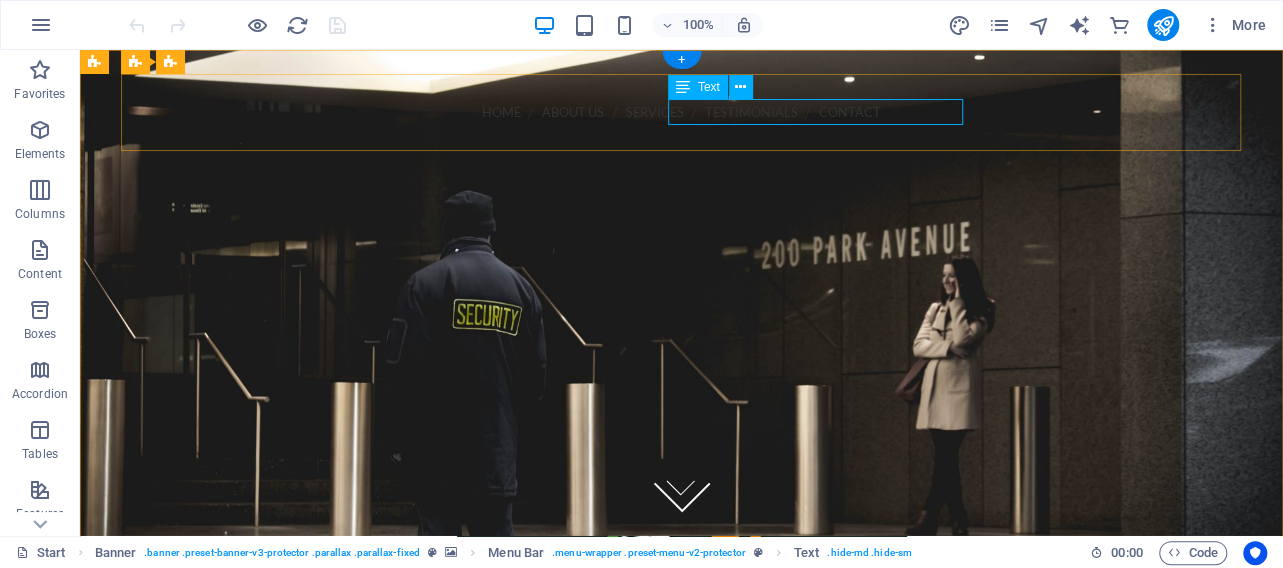 click on "Call or Whatsapp us    [PHONE]" at bounding box center [682, 148] 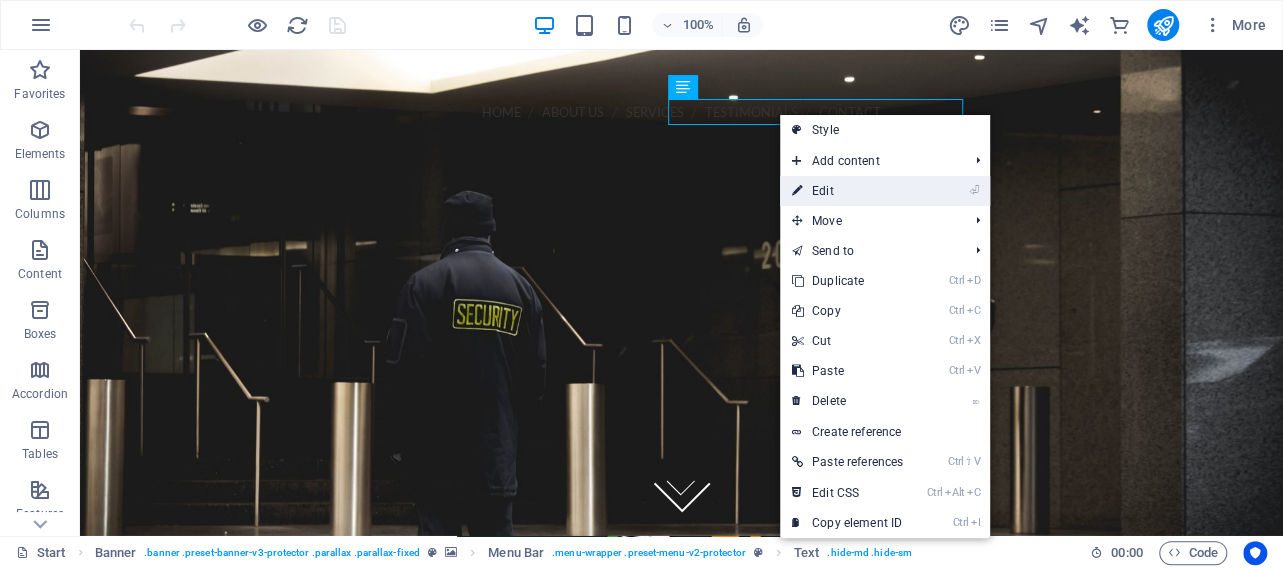 click on "⏎  Edit" at bounding box center (847, 191) 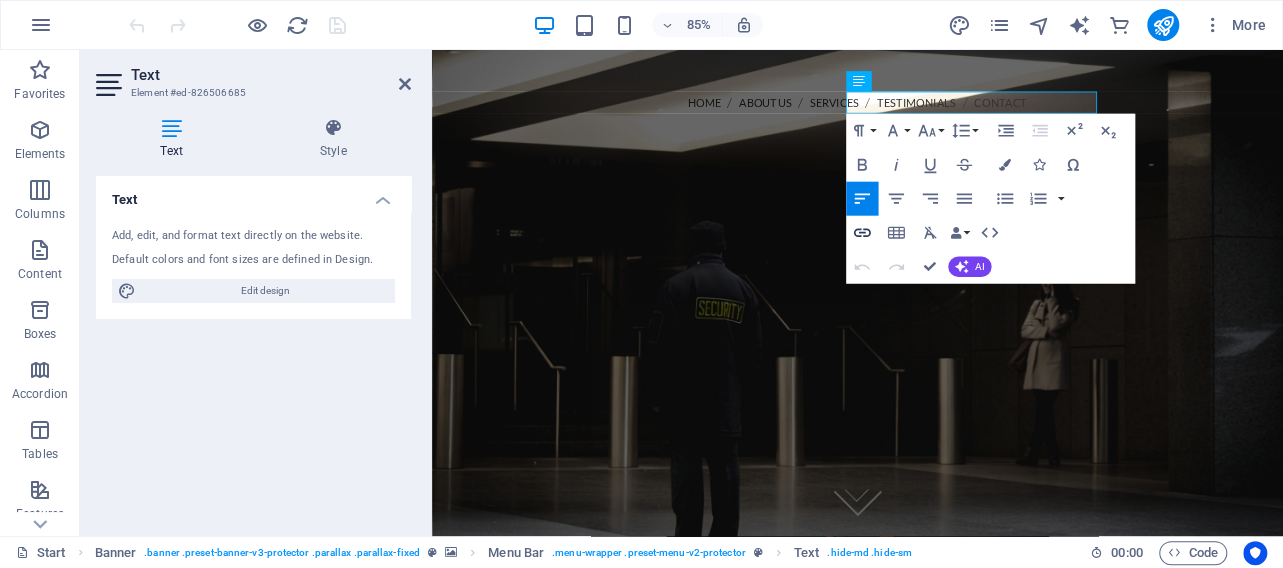 click 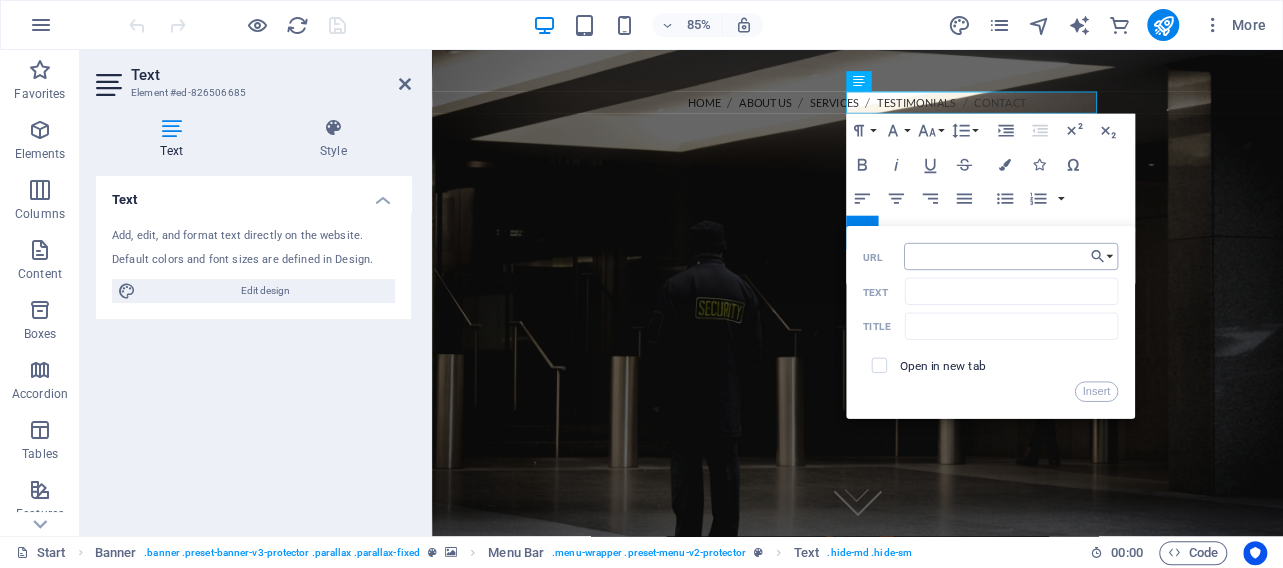 click on "URL" at bounding box center [1011, 256] 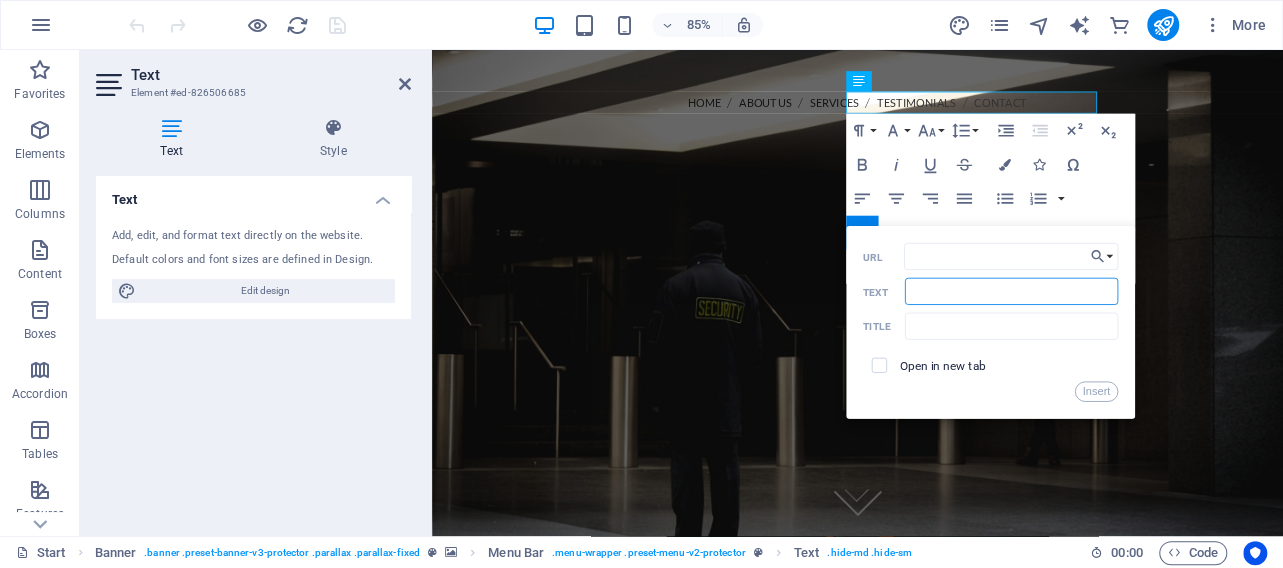 click on "Text" at bounding box center [1011, 291] 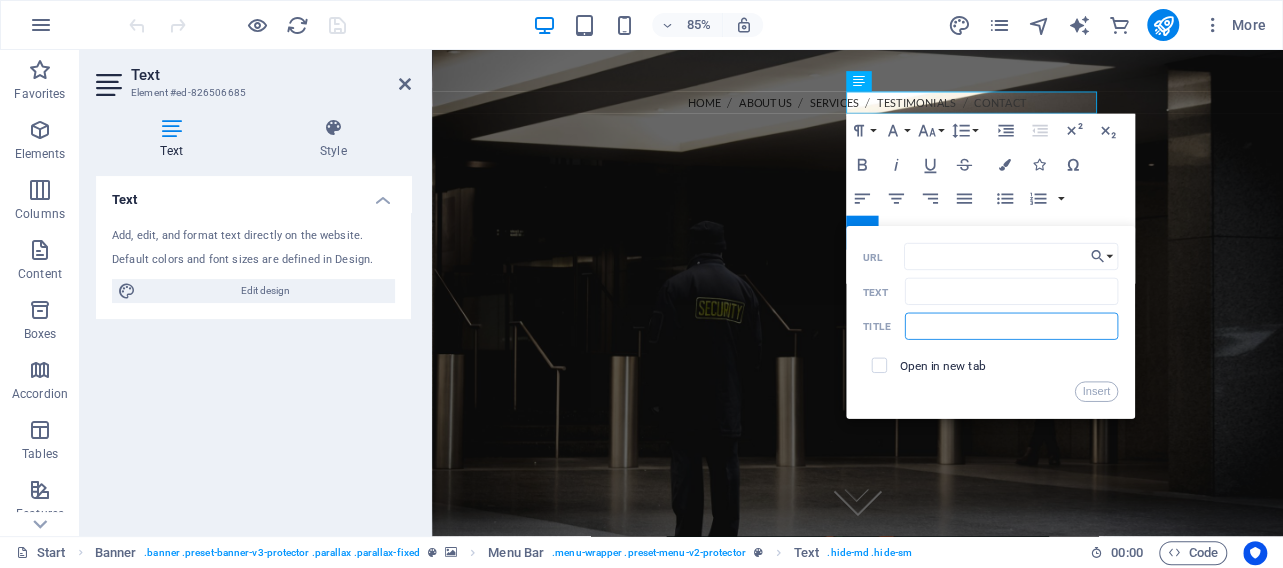 click at bounding box center [1011, 326] 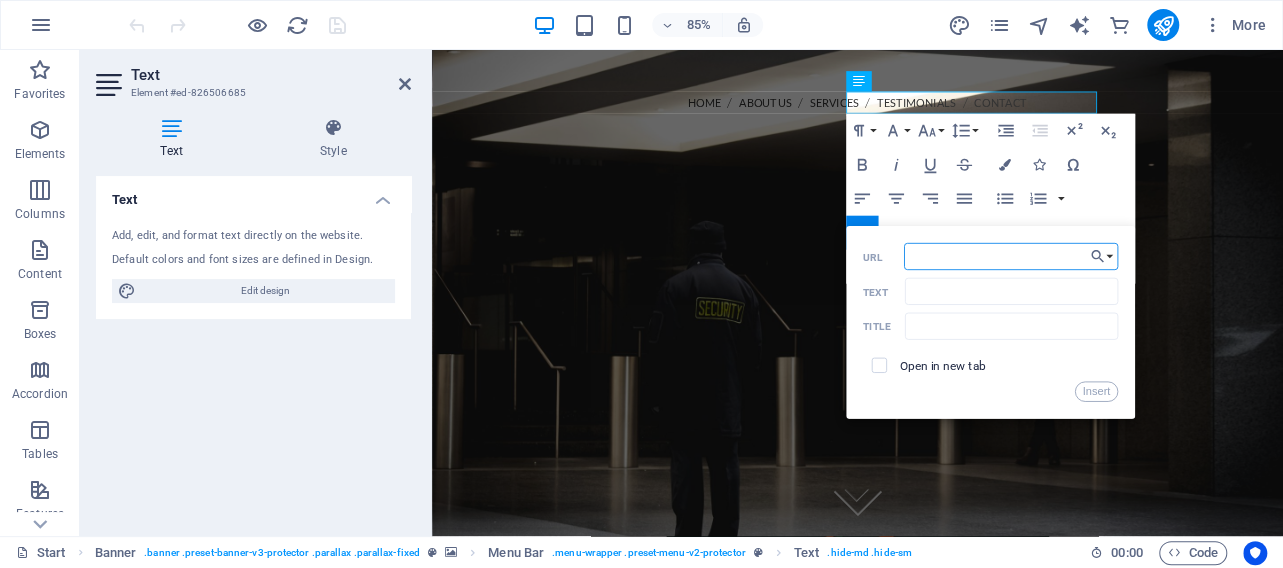 click on "URL" at bounding box center (1011, 256) 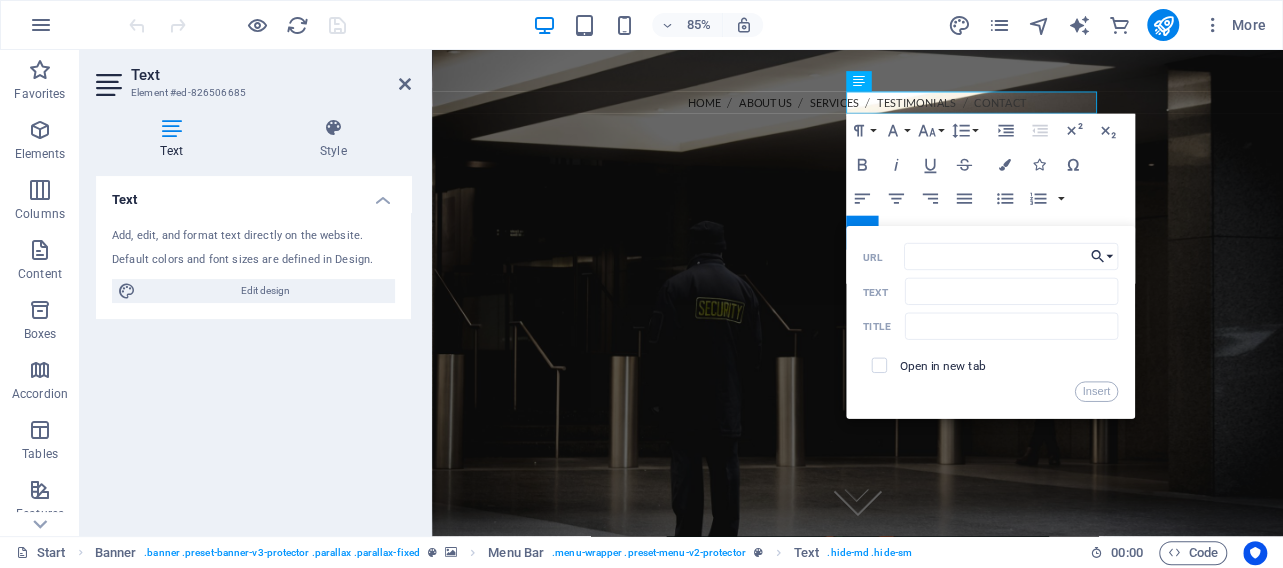 click on "Choose Link" at bounding box center [1101, 256] 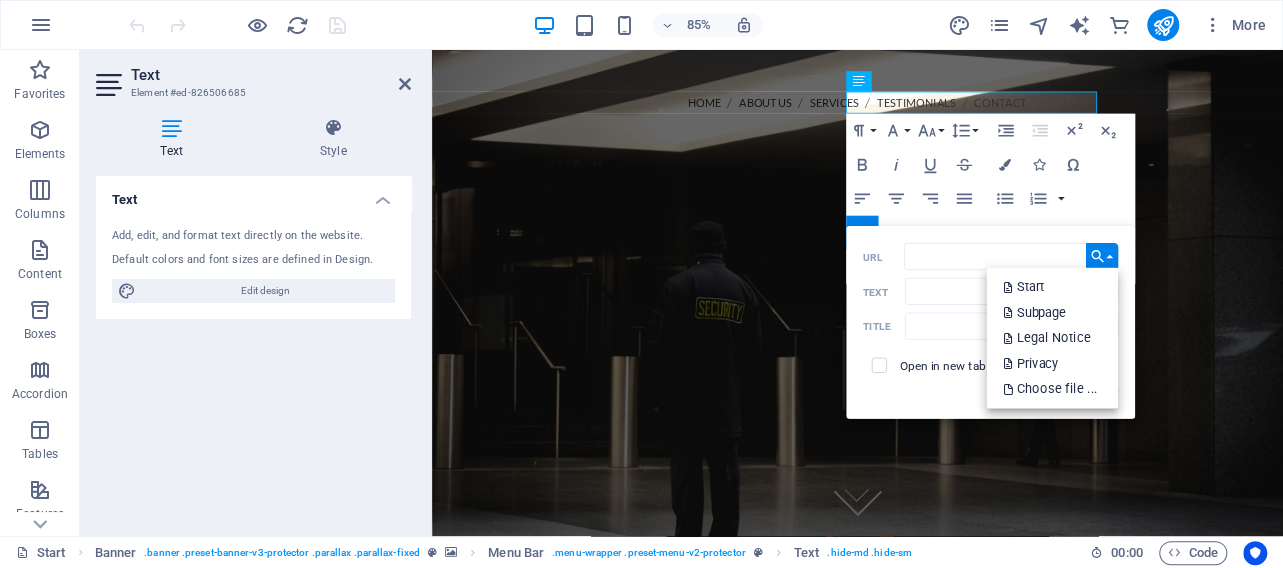 click on "Back Choose Link Start Subpage Legal Notice Privacy Choose file ... URL Text Title Open in new tab Insert" at bounding box center [990, 322] 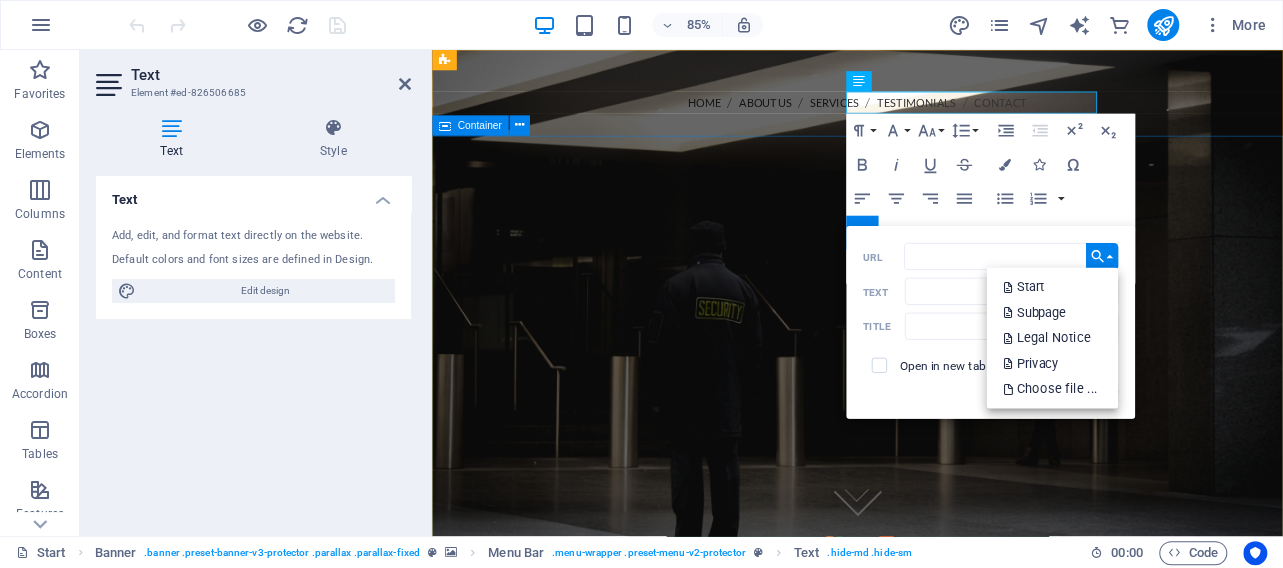 click at bounding box center (932, 595) 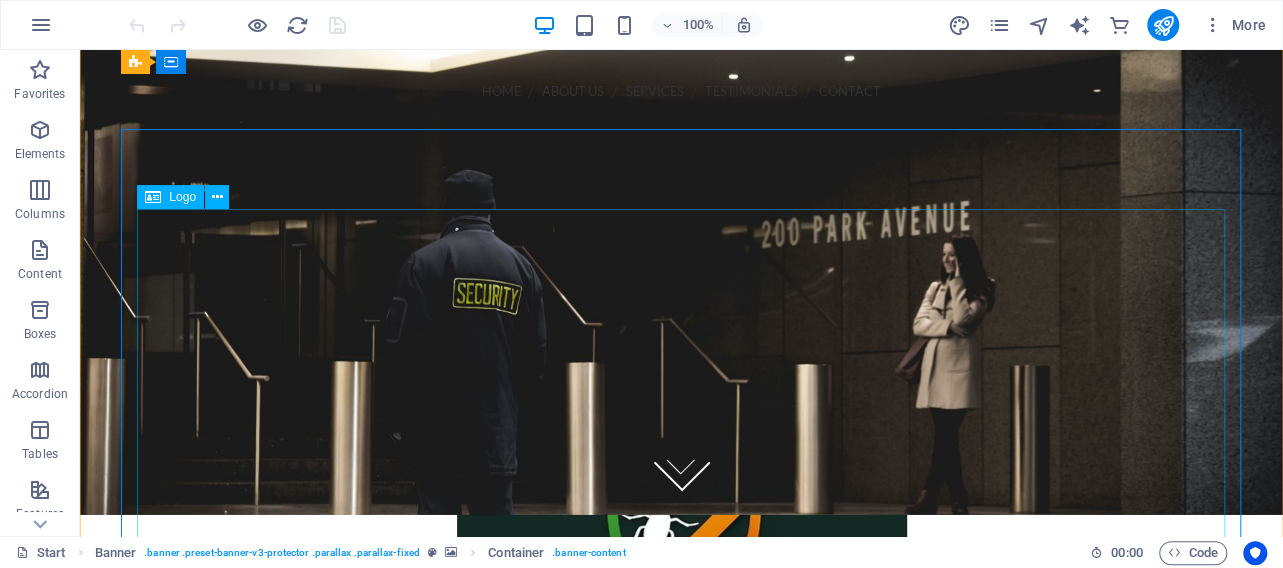 scroll, scrollTop: 0, scrollLeft: 0, axis: both 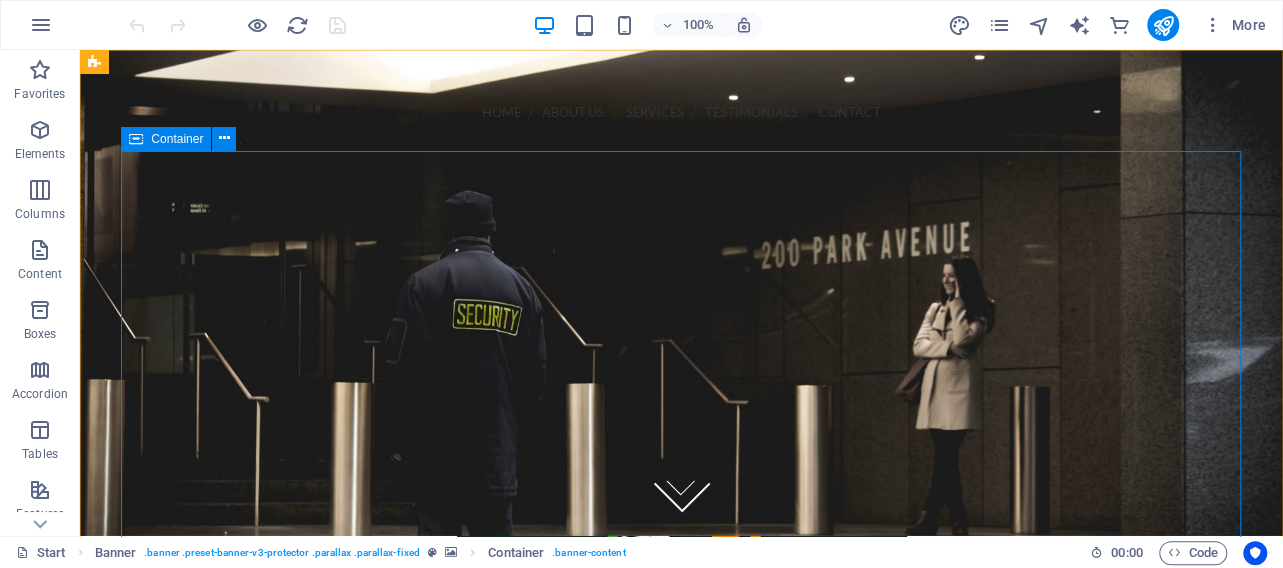 click on "Container" at bounding box center (177, 139) 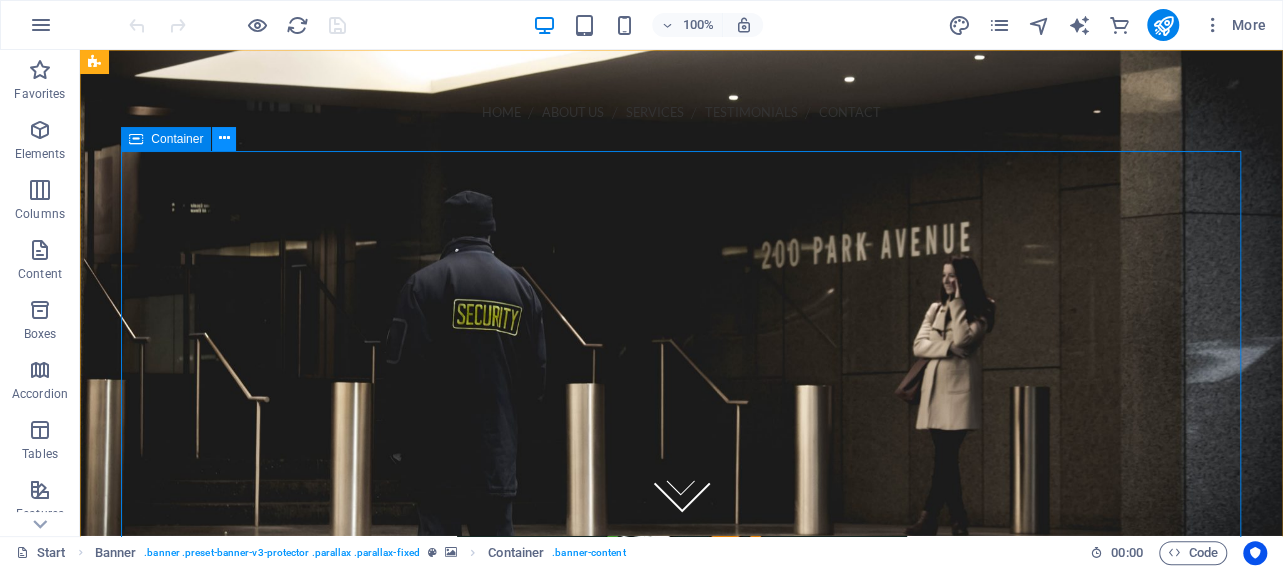 click at bounding box center [224, 138] 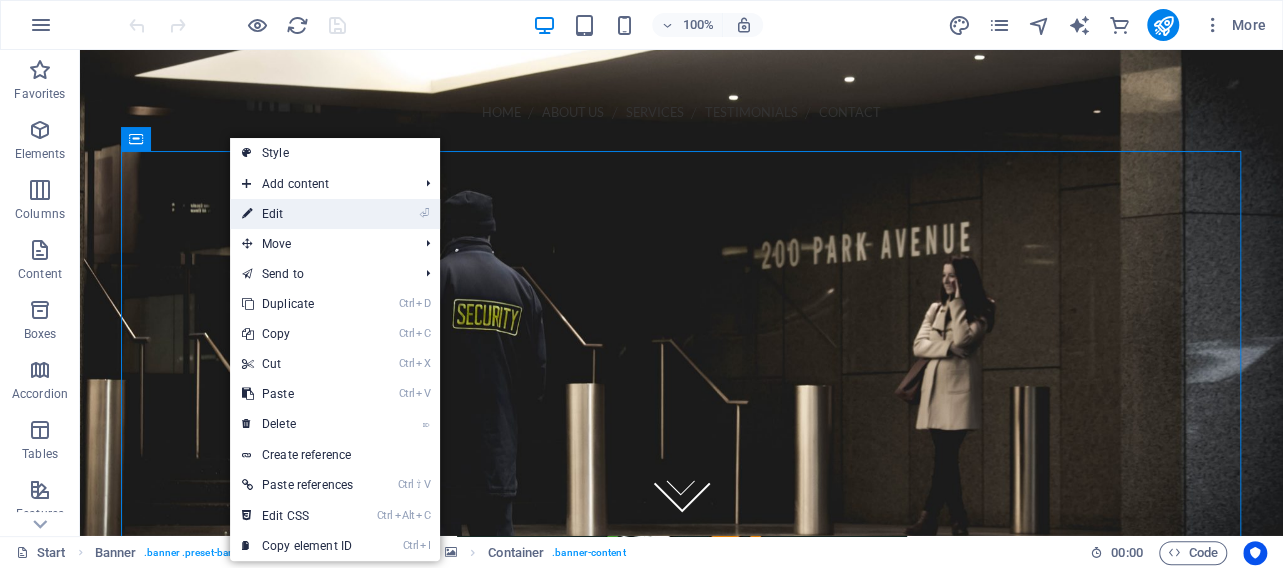 click on "⏎  Edit" at bounding box center [297, 214] 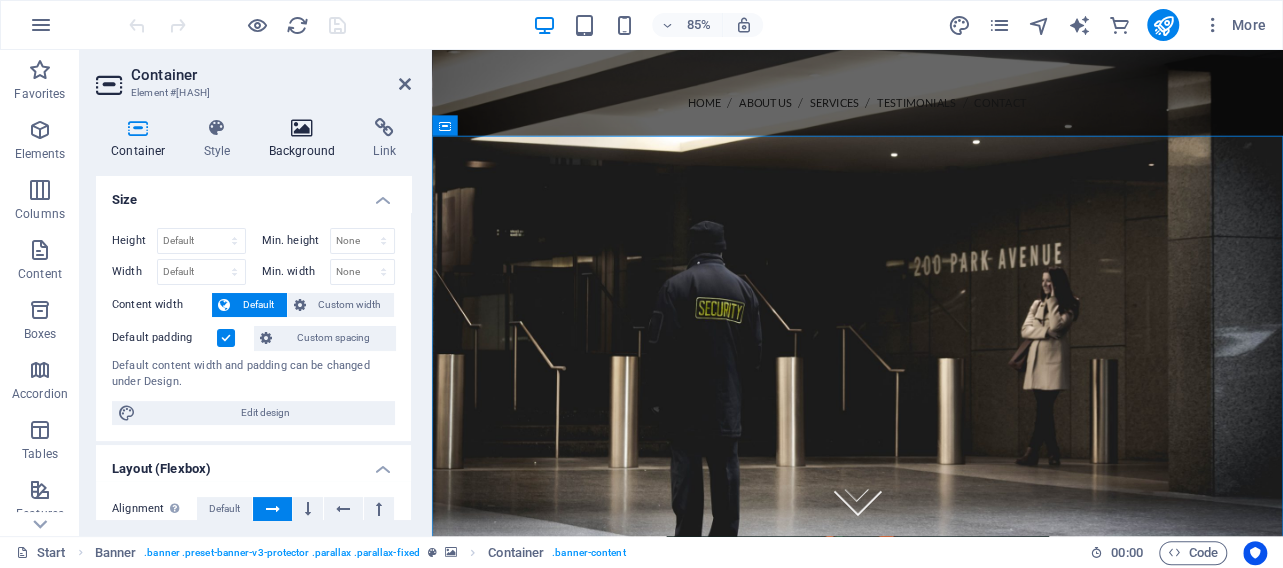 click on "Background" at bounding box center [306, 139] 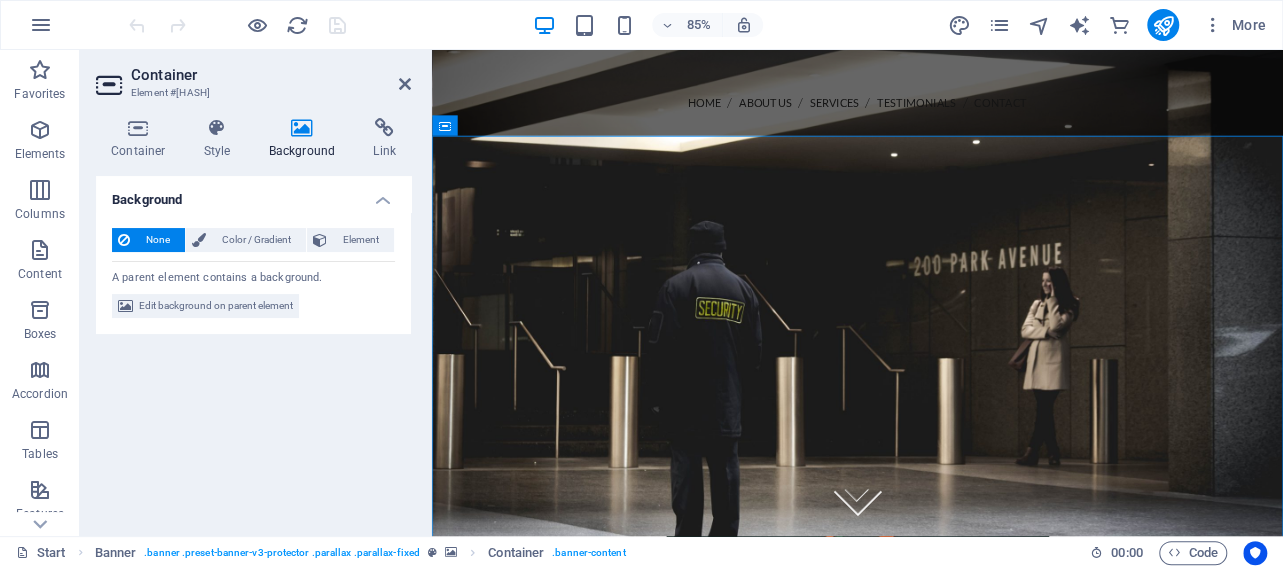click on "None" at bounding box center [157, 240] 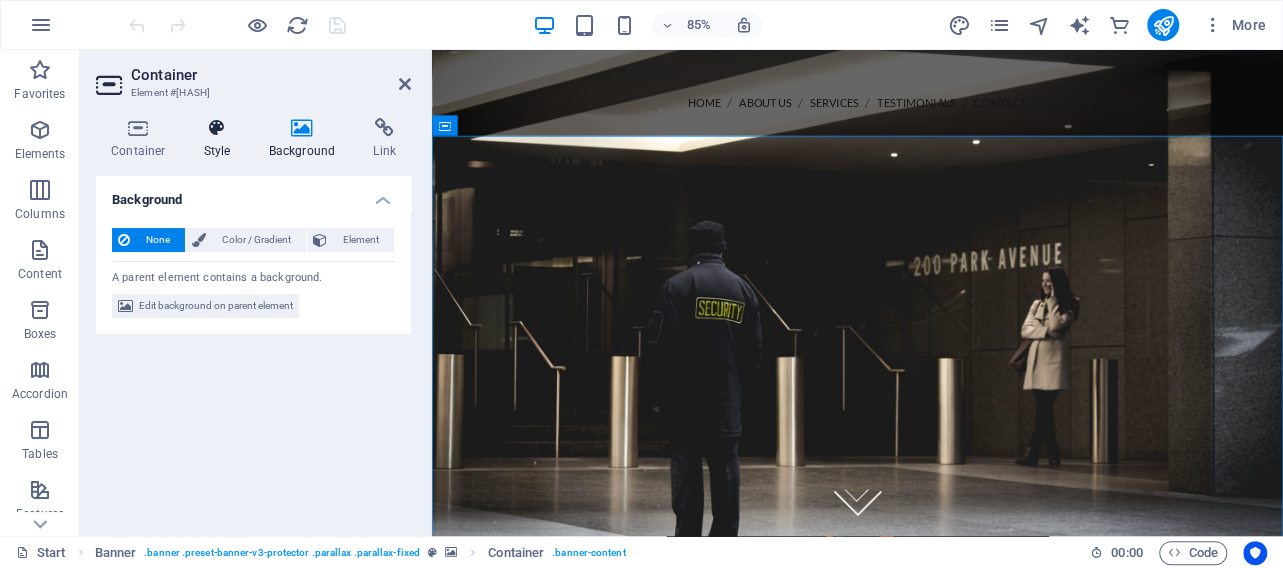 click at bounding box center (217, 128) 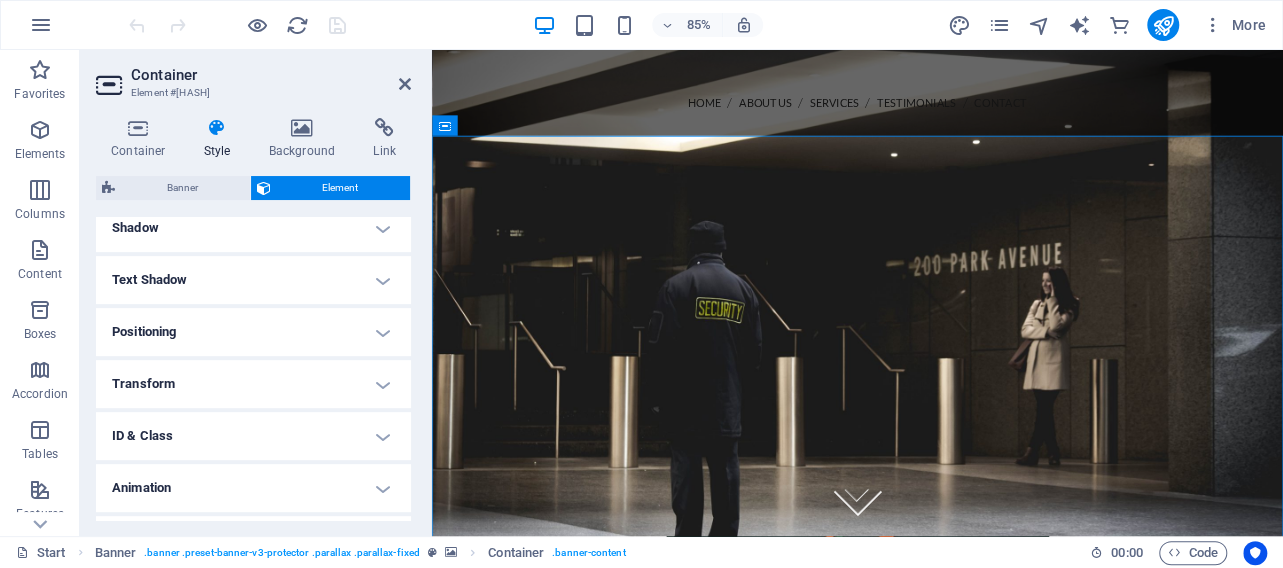 scroll, scrollTop: 541, scrollLeft: 0, axis: vertical 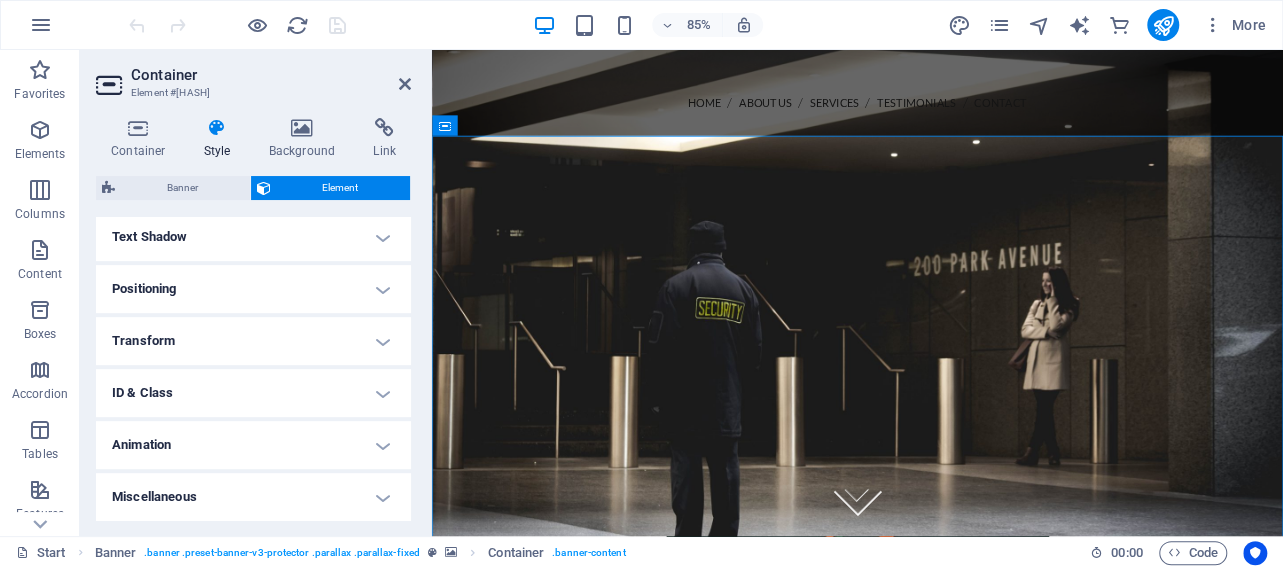click on "Positioning" at bounding box center [253, 289] 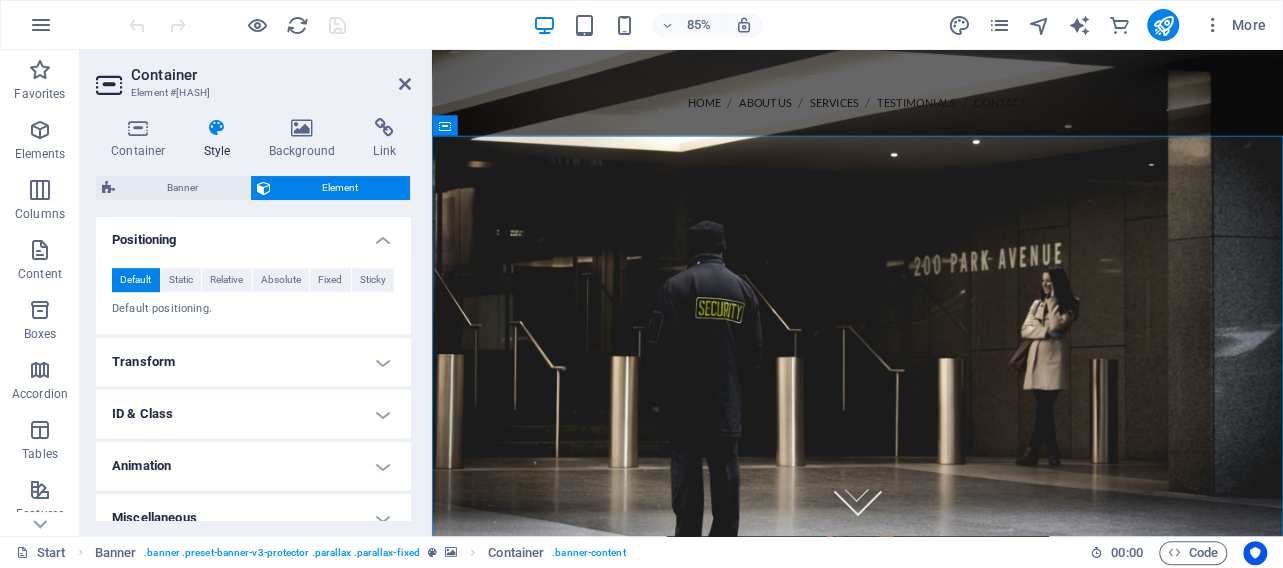 scroll, scrollTop: 610, scrollLeft: 0, axis: vertical 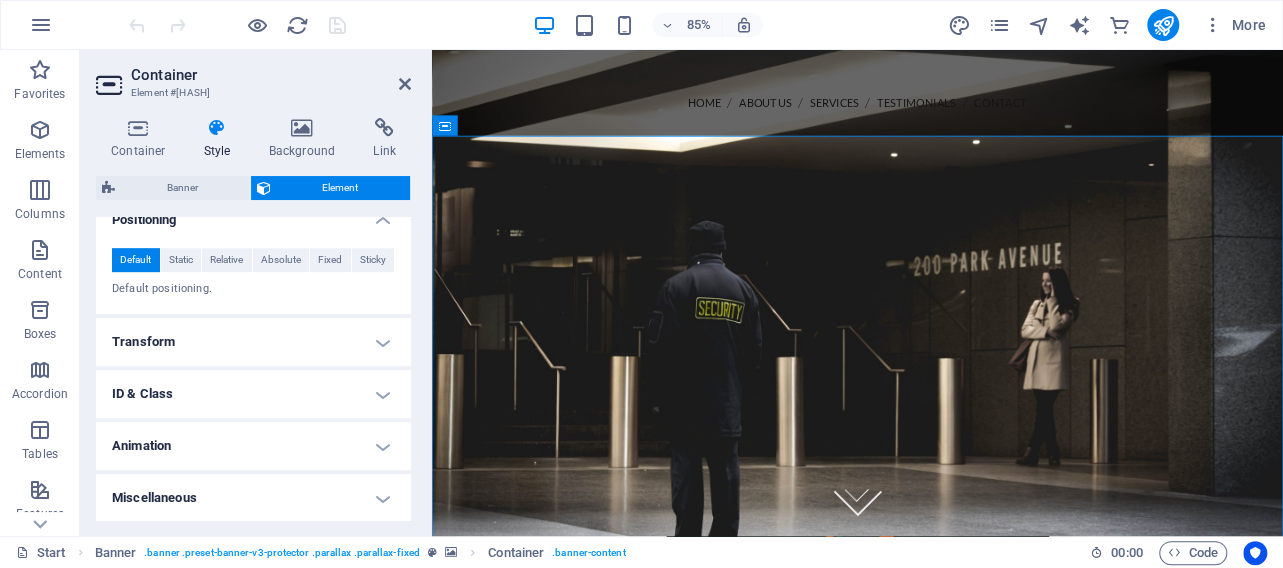 click on "Transform" at bounding box center [253, 342] 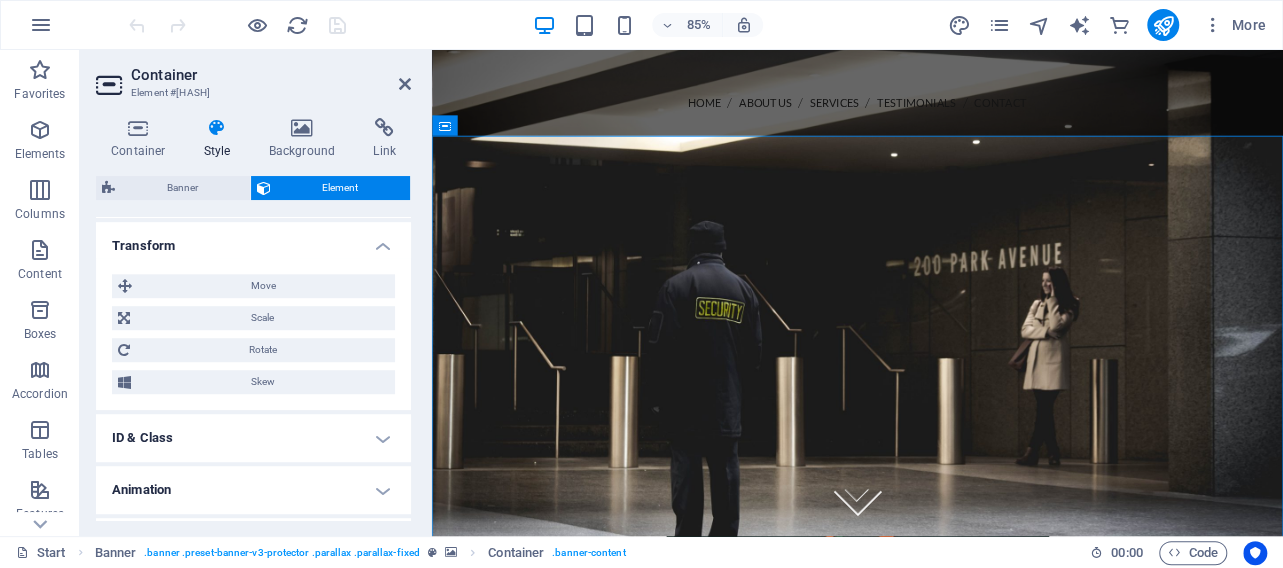 scroll, scrollTop: 750, scrollLeft: 0, axis: vertical 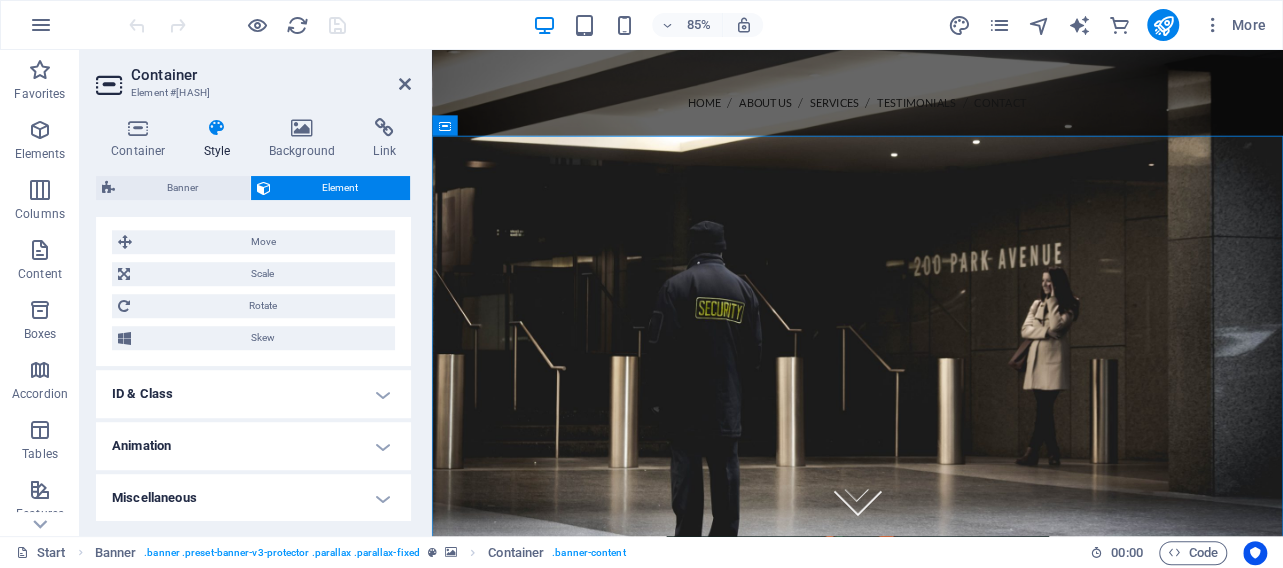 click on "Animation" at bounding box center [253, 446] 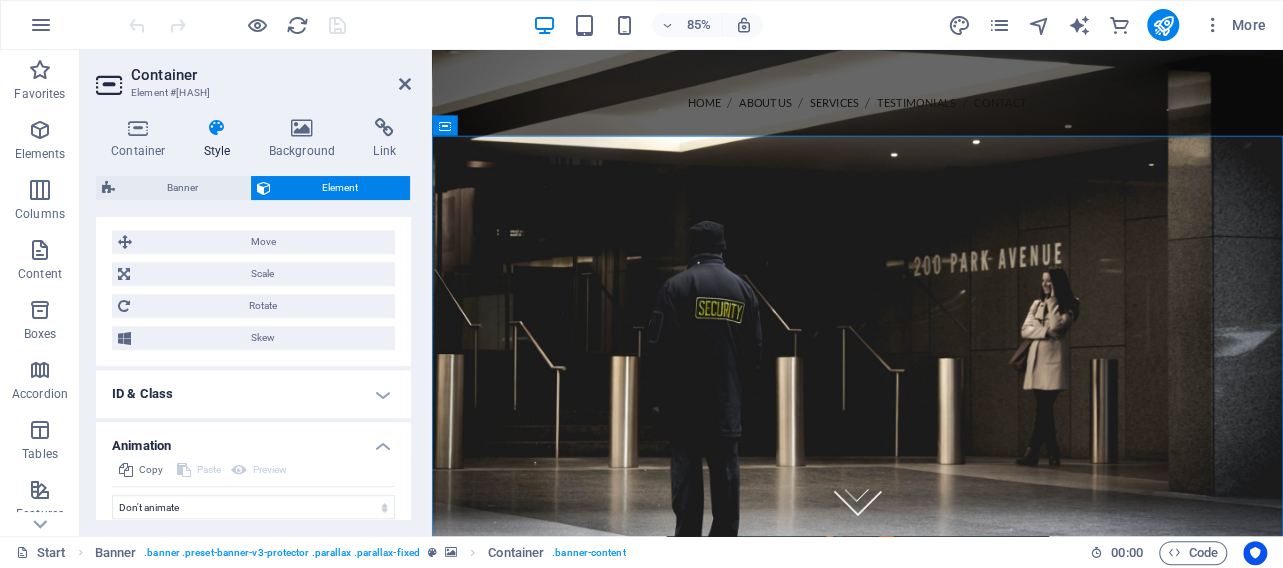 scroll, scrollTop: 815, scrollLeft: 0, axis: vertical 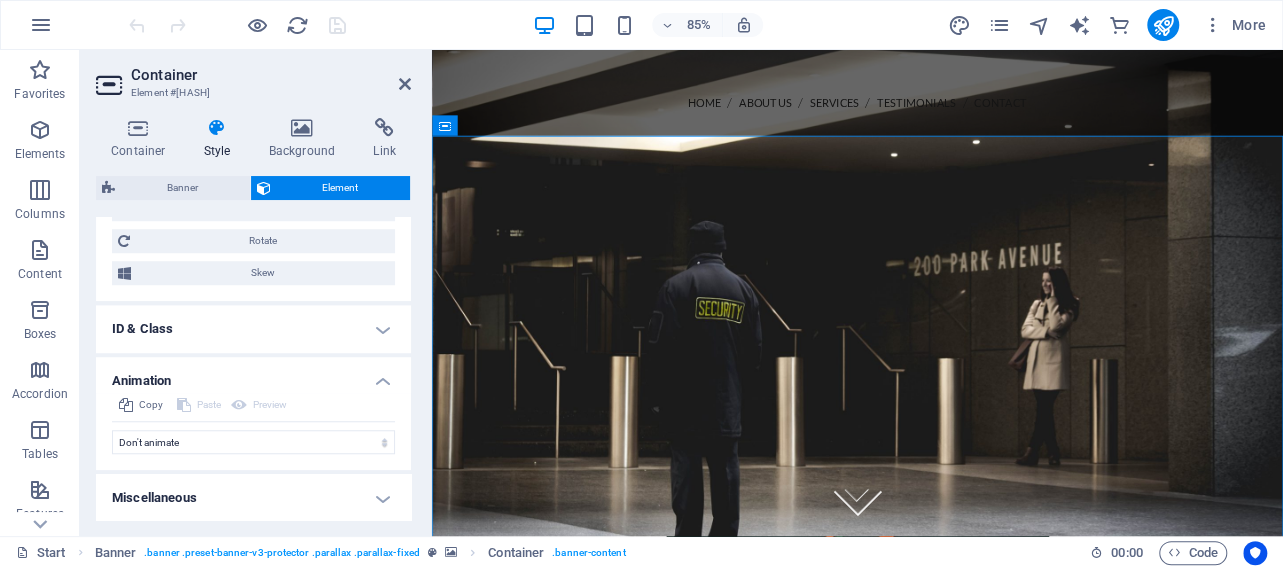 click on "Miscellaneous" at bounding box center (253, 498) 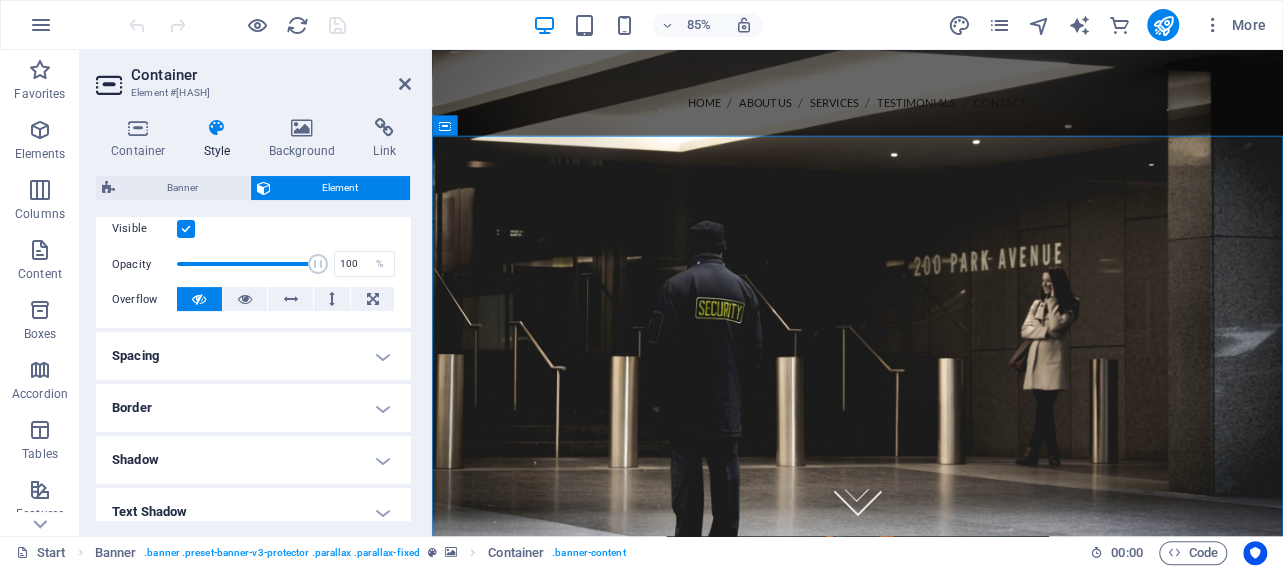 scroll, scrollTop: 0, scrollLeft: 0, axis: both 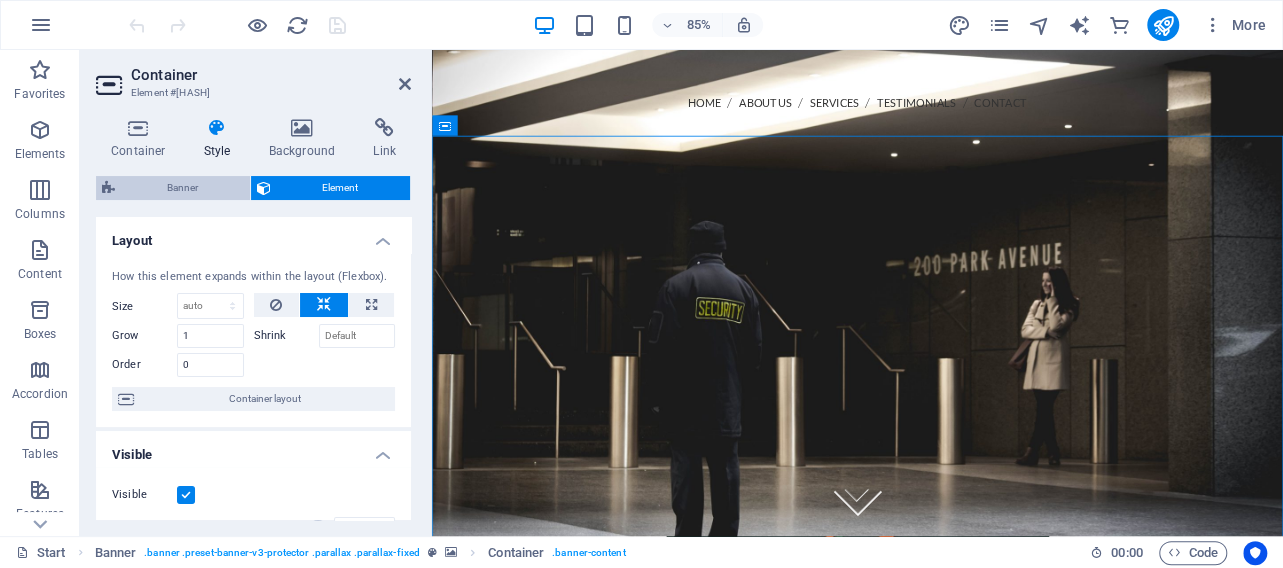 click on "Banner" at bounding box center (182, 188) 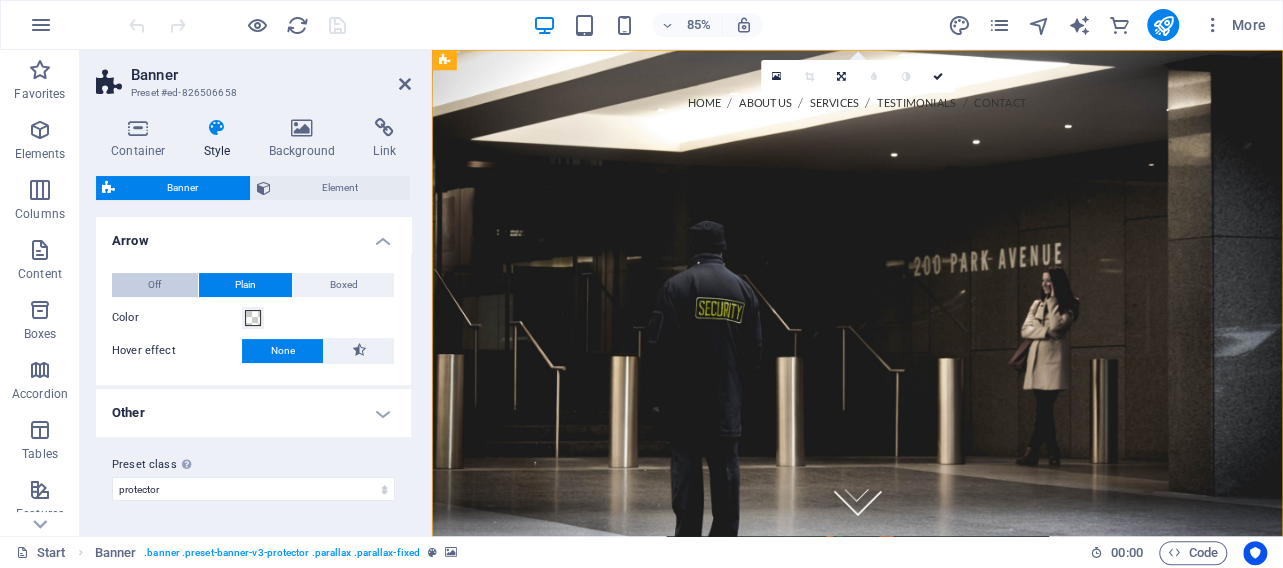 click on "Off" at bounding box center (154, 285) 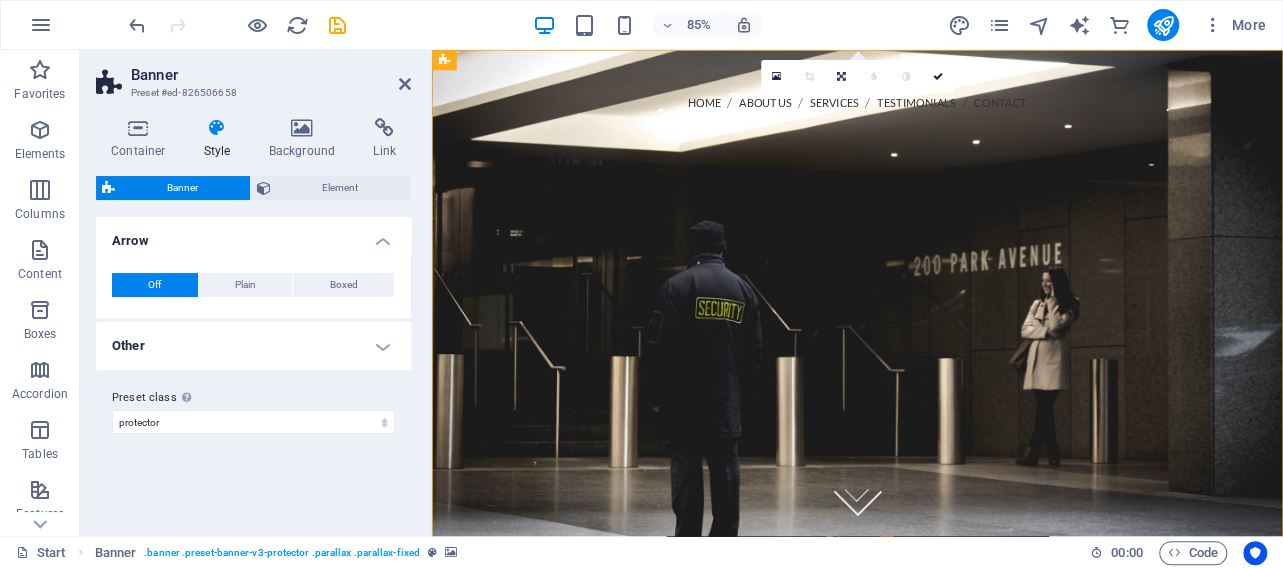click on "Off" at bounding box center (154, 285) 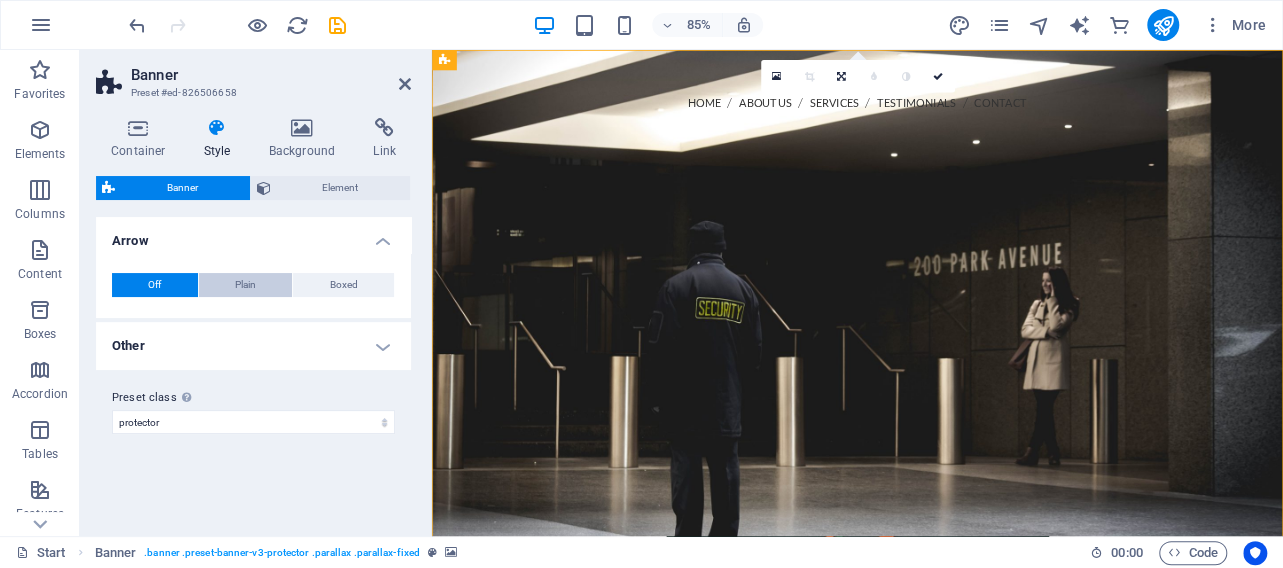 click on "Plain" at bounding box center (245, 285) 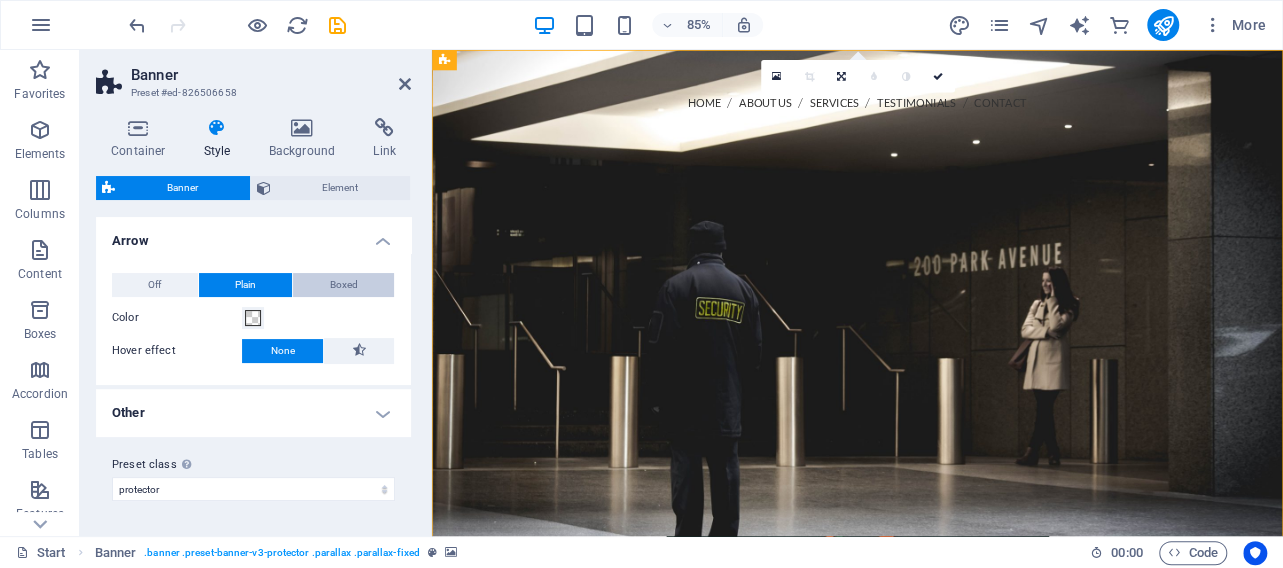 click on "Boxed" at bounding box center [344, 285] 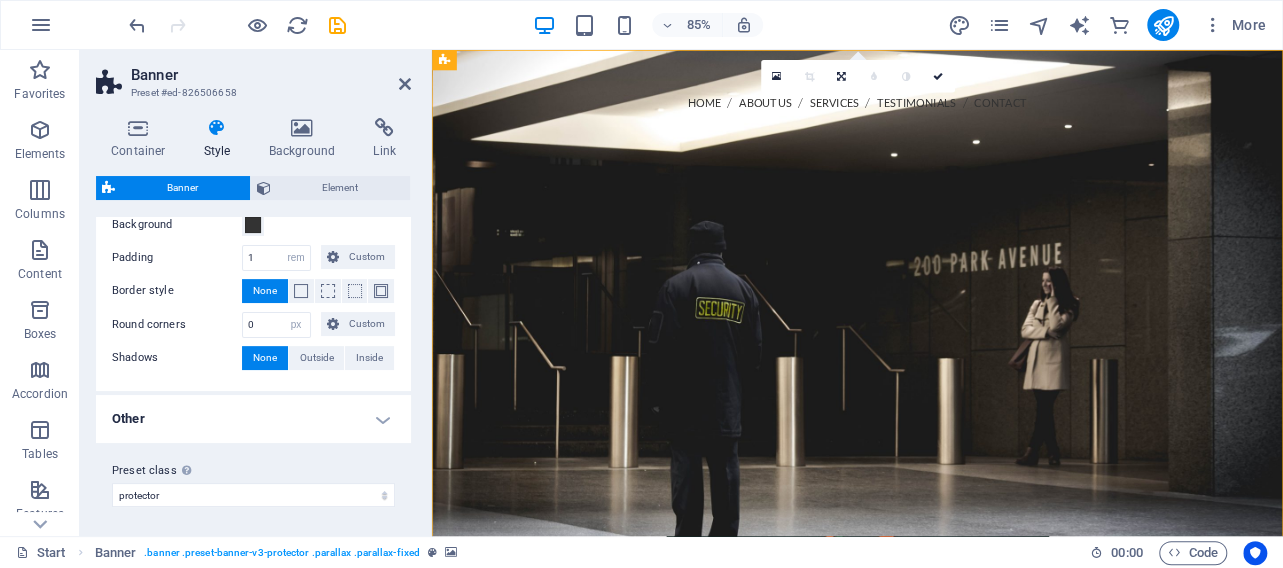 scroll, scrollTop: 0, scrollLeft: 0, axis: both 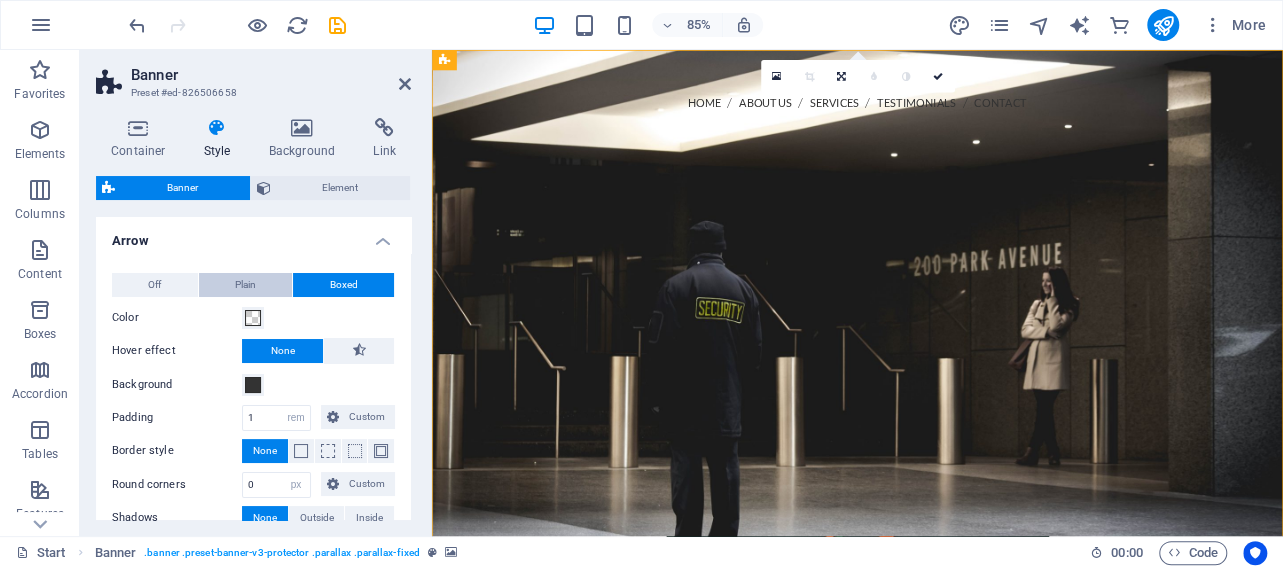 click on "Plain" at bounding box center [245, 285] 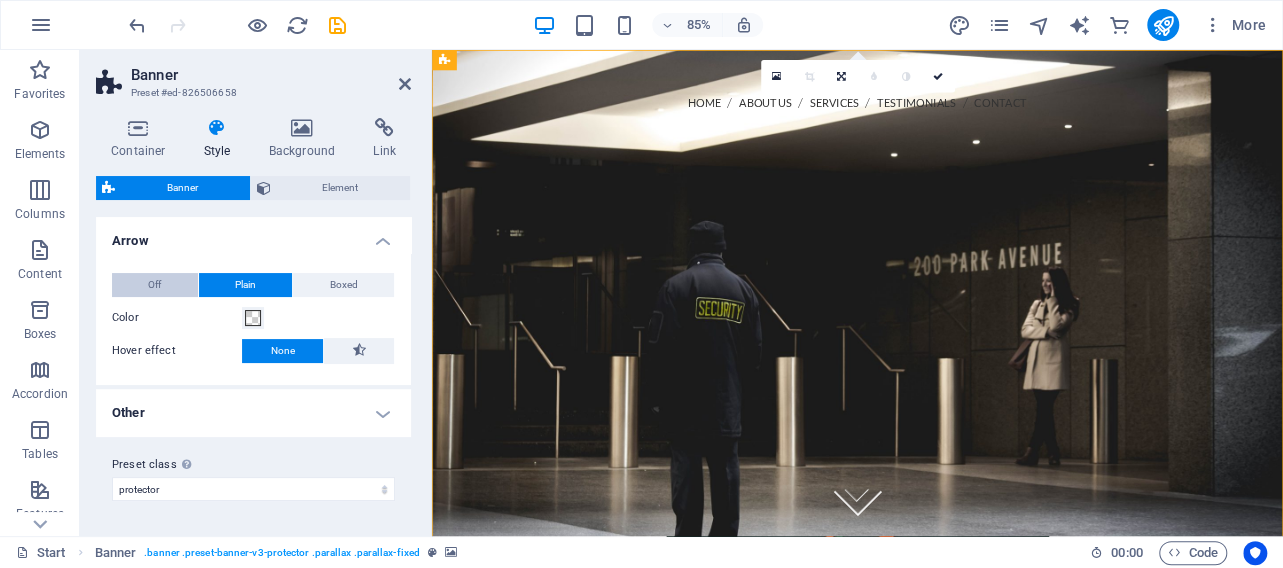 click on "Off" at bounding box center [154, 285] 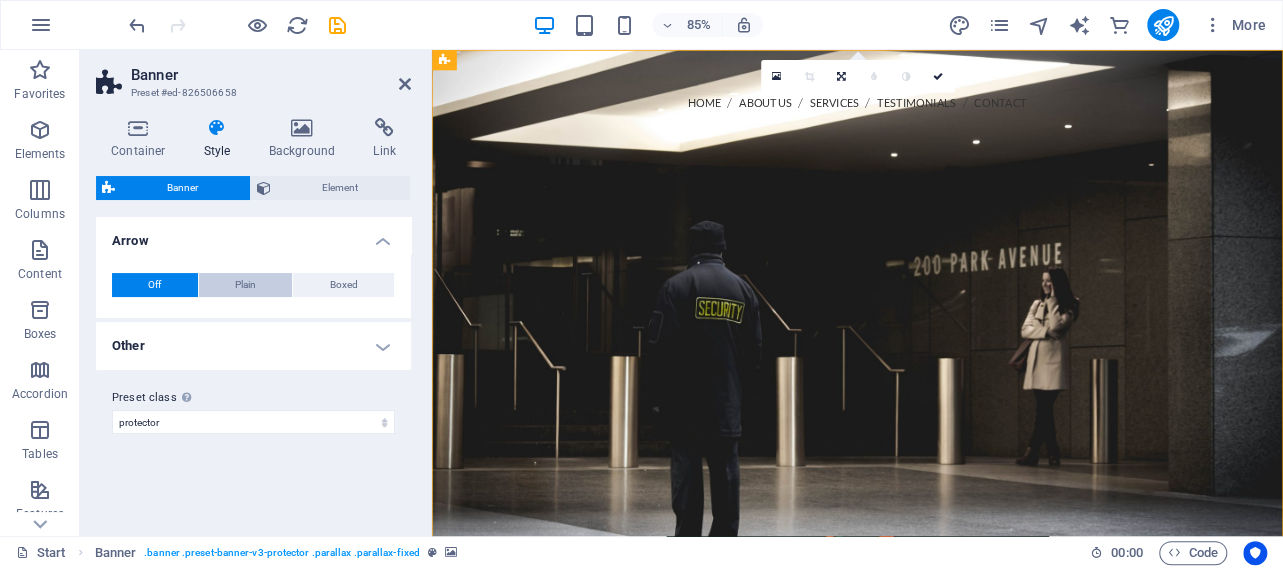 click on "Plain" at bounding box center (245, 285) 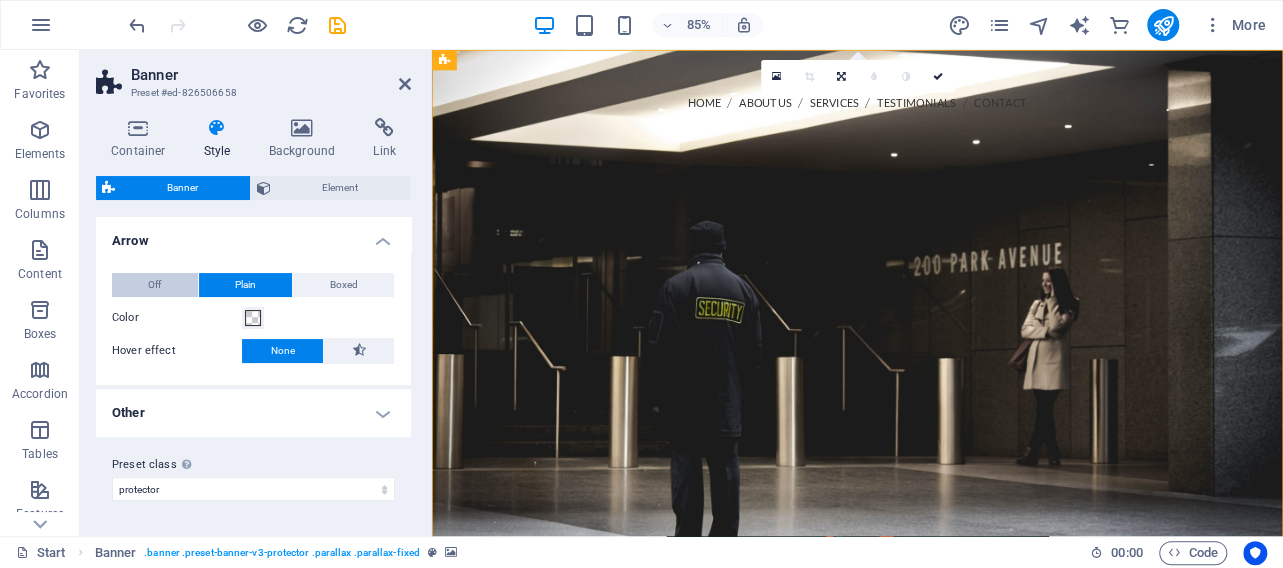 click on "Off" at bounding box center (155, 285) 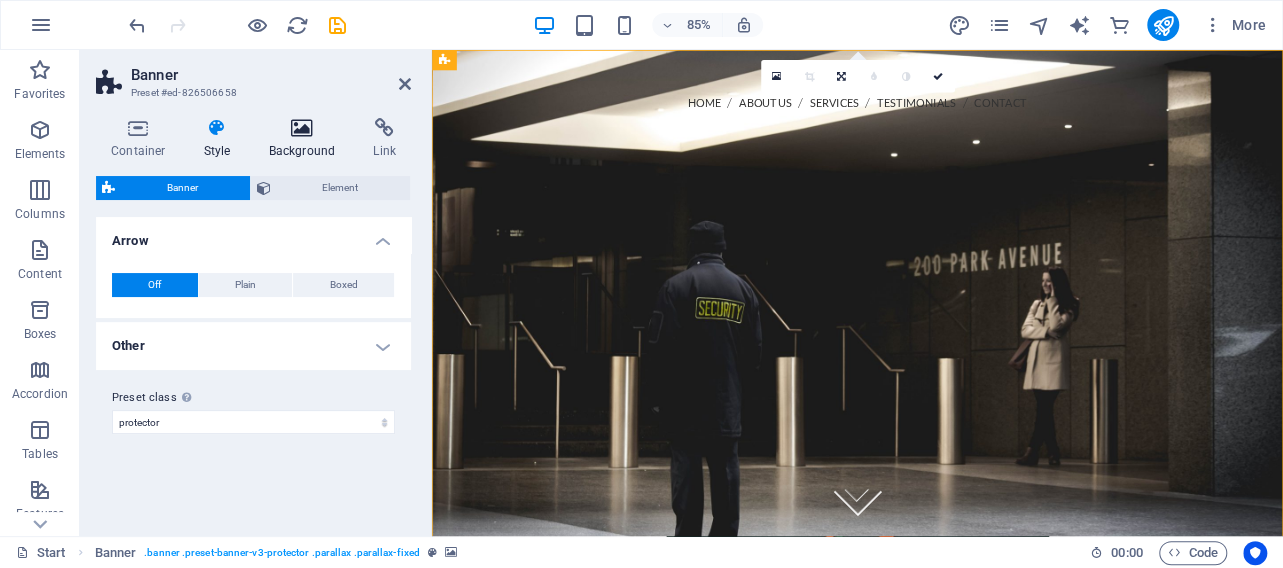 click at bounding box center [302, 128] 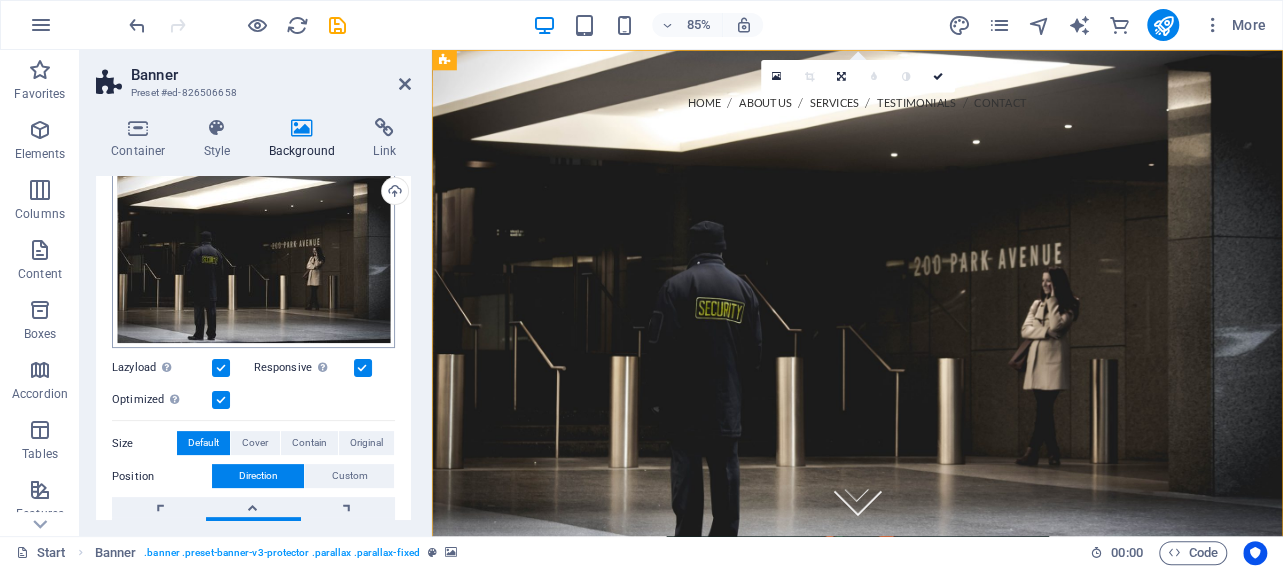 scroll, scrollTop: 96, scrollLeft: 0, axis: vertical 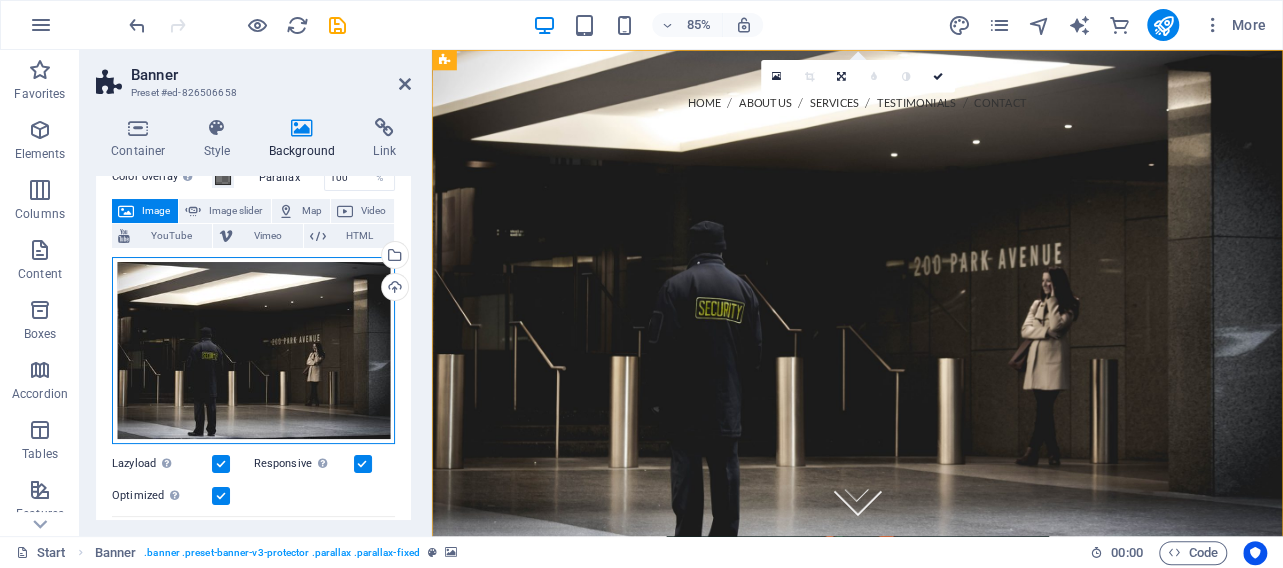 click on "Drag files here, click to choose files or select files from Files or our free stock photos & videos" at bounding box center (253, 350) 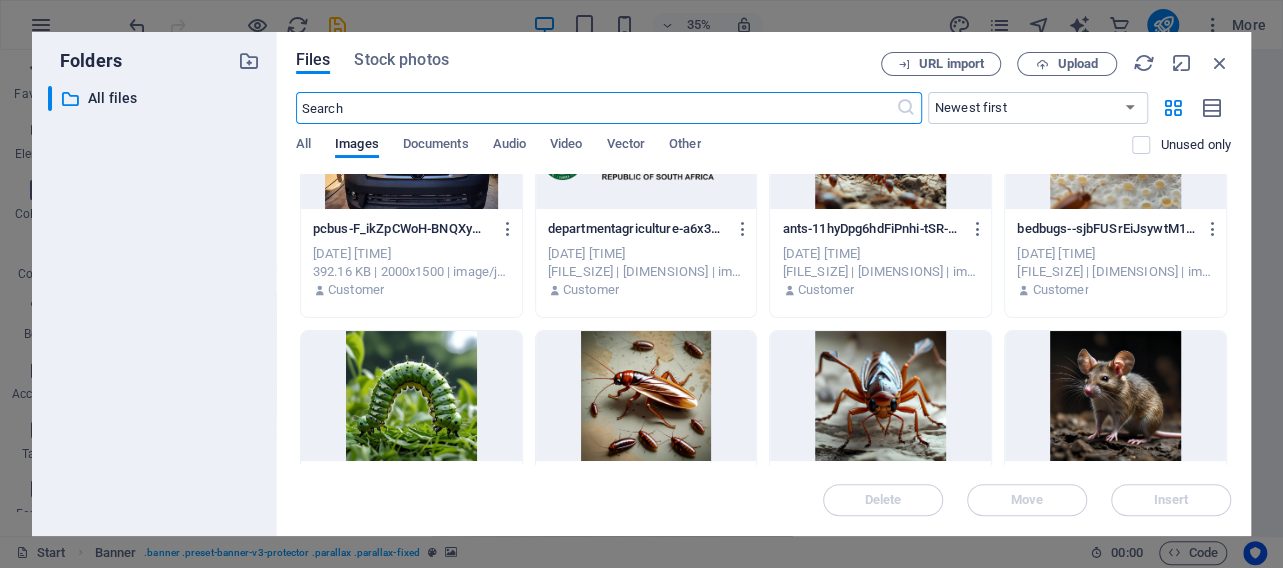 scroll, scrollTop: 0, scrollLeft: 0, axis: both 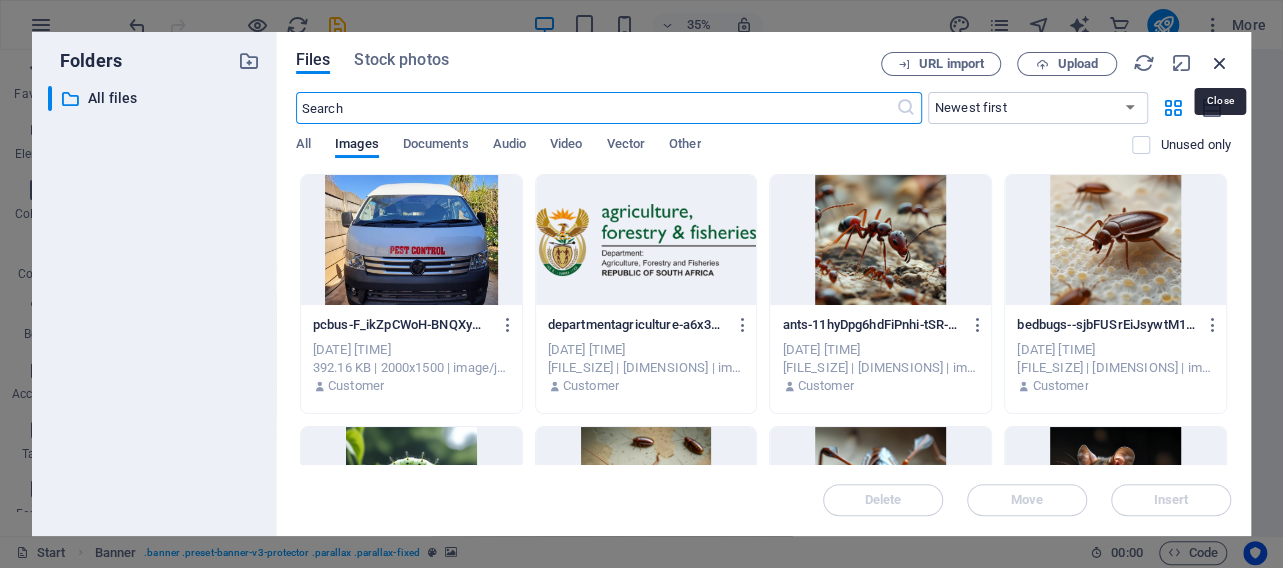 click at bounding box center (1220, 63) 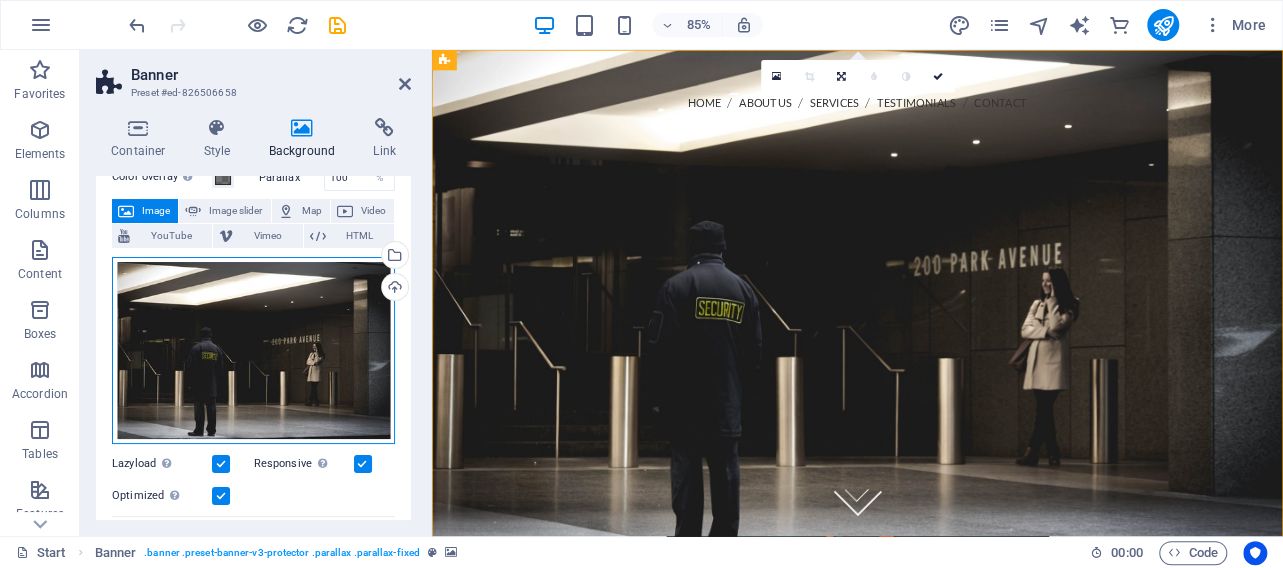 click on "Drag files here, click to choose files or select files from Files or our free stock photos & videos" at bounding box center [253, 350] 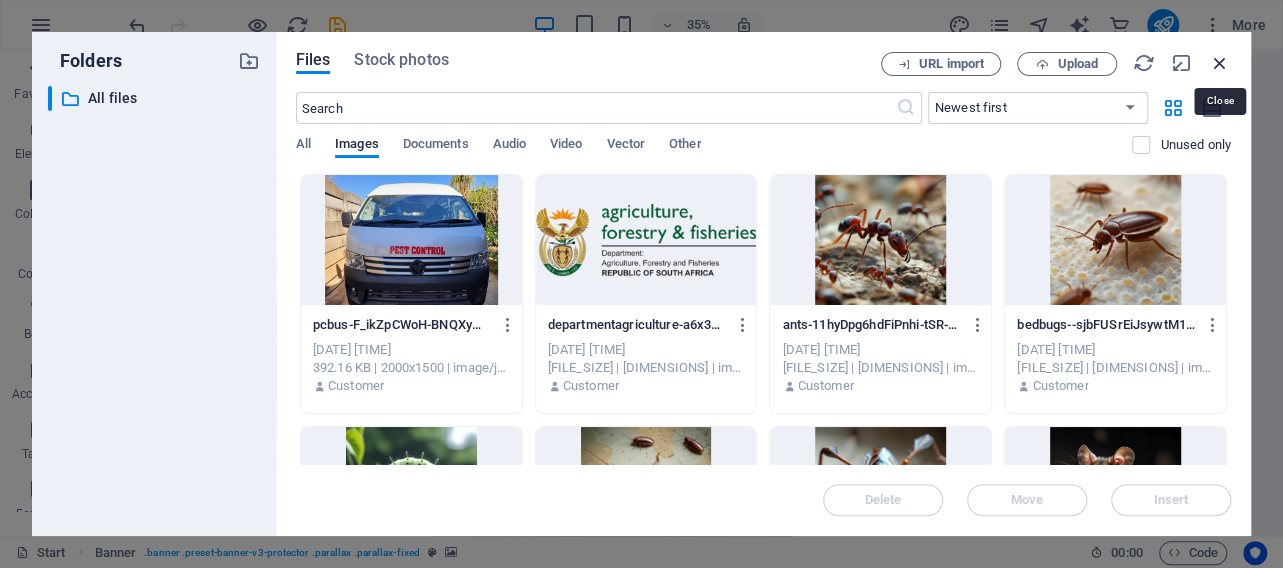 drag, startPoint x: 1223, startPoint y: 63, endPoint x: 175, endPoint y: 170, distance: 1053.4481 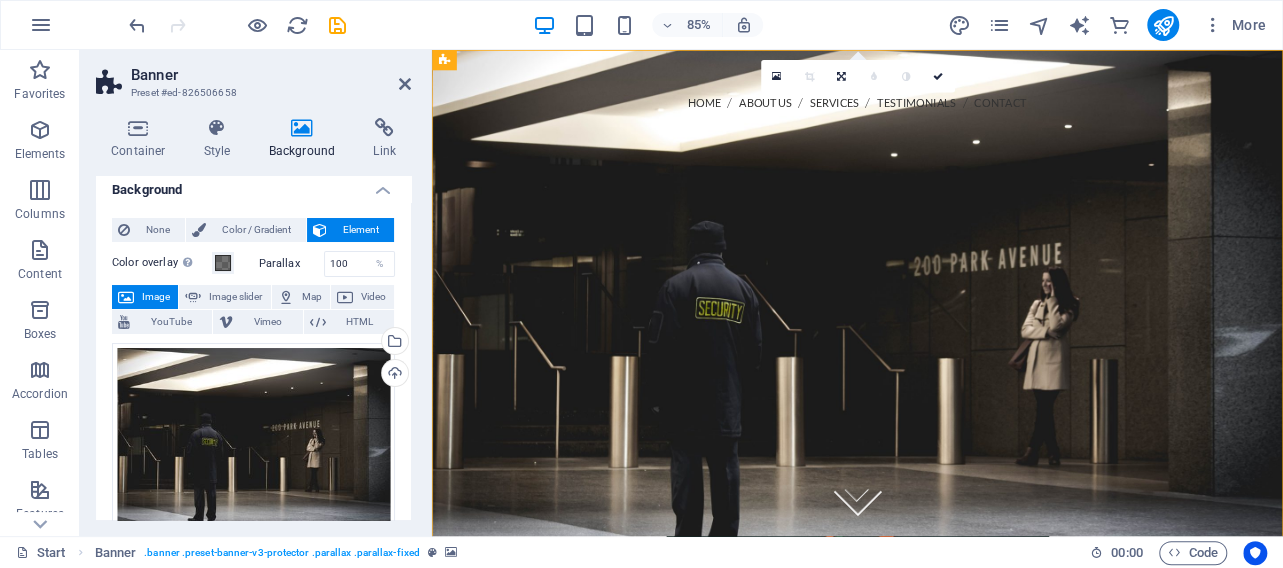 scroll, scrollTop: 0, scrollLeft: 0, axis: both 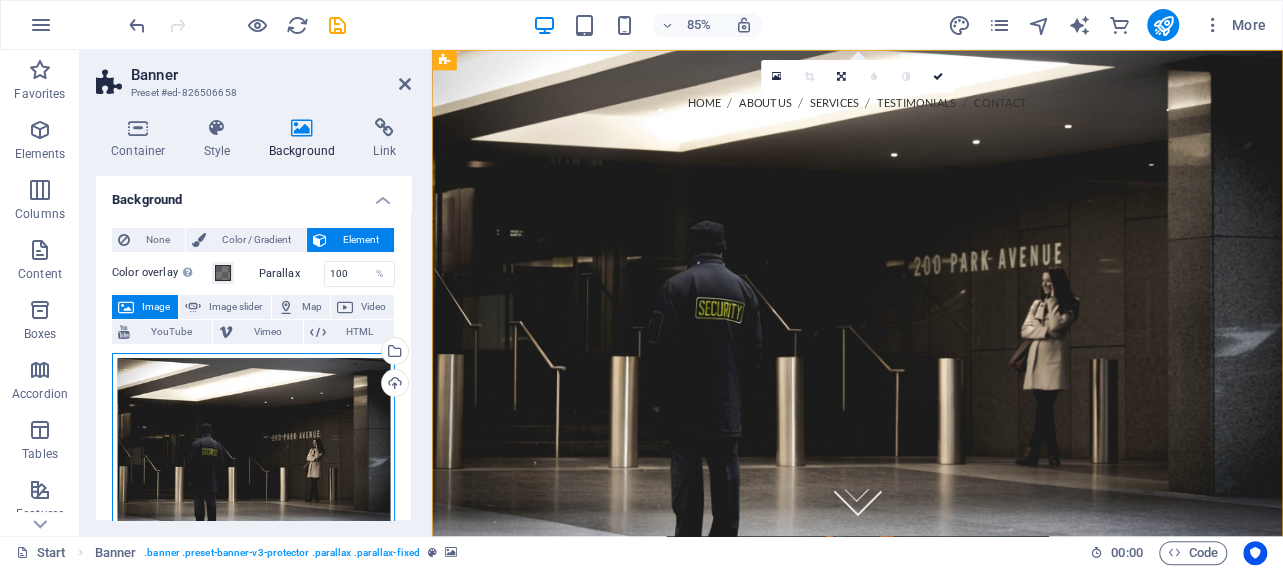 click on "Drag files here, click to choose files or select files from Files or our free stock photos & videos" at bounding box center (253, 446) 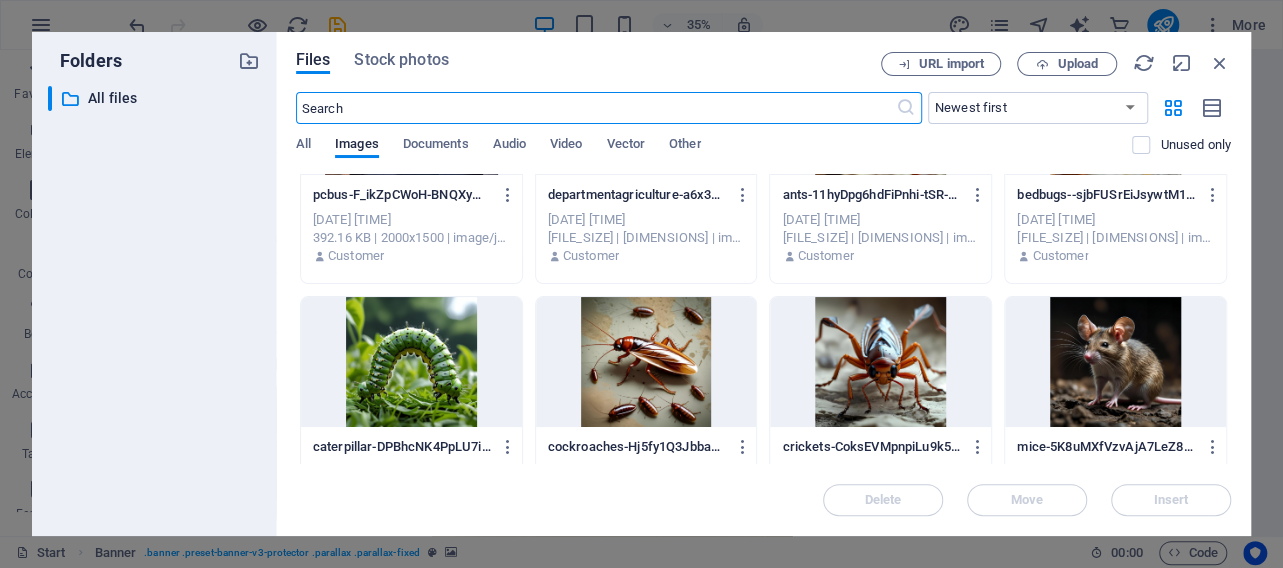 scroll, scrollTop: 0, scrollLeft: 0, axis: both 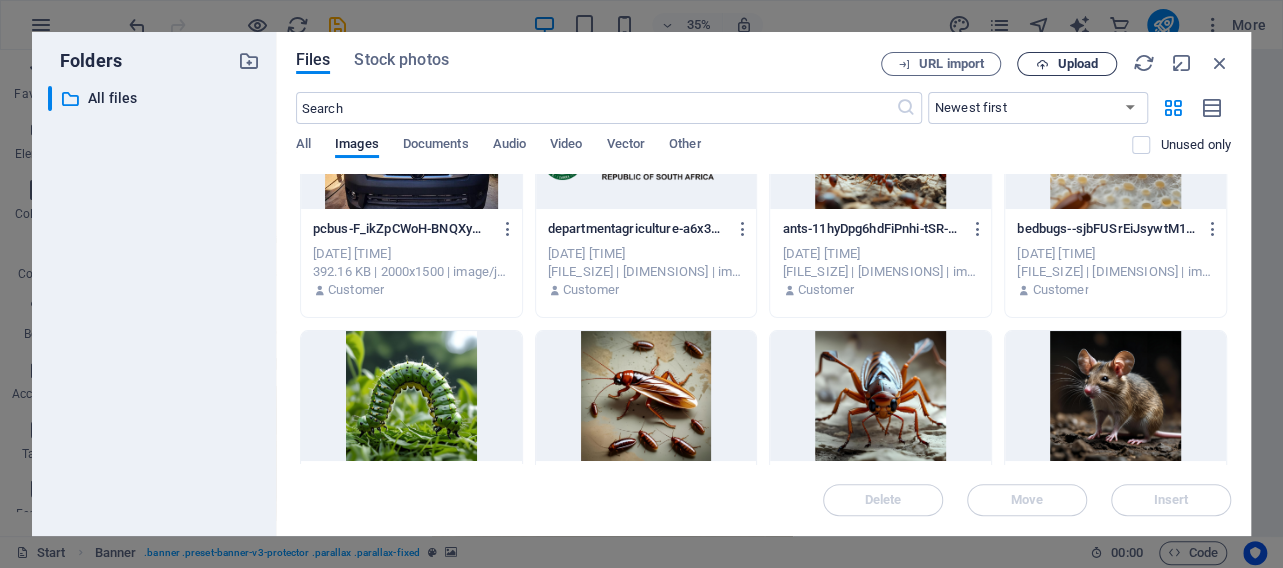 click at bounding box center [1042, 64] 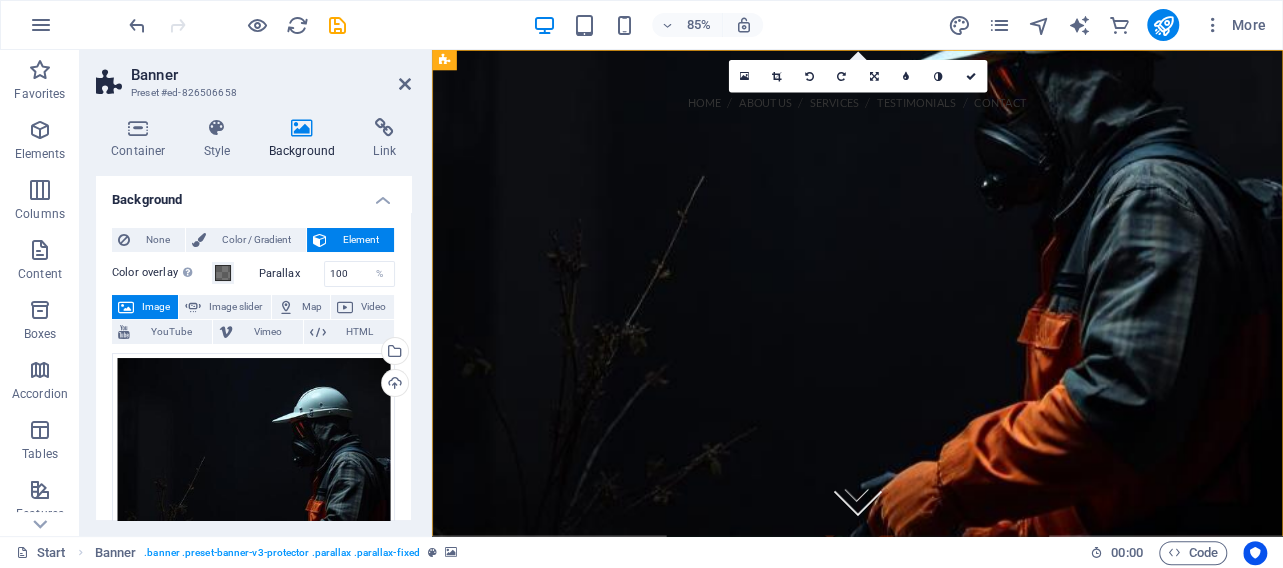 scroll, scrollTop: 96, scrollLeft: 0, axis: vertical 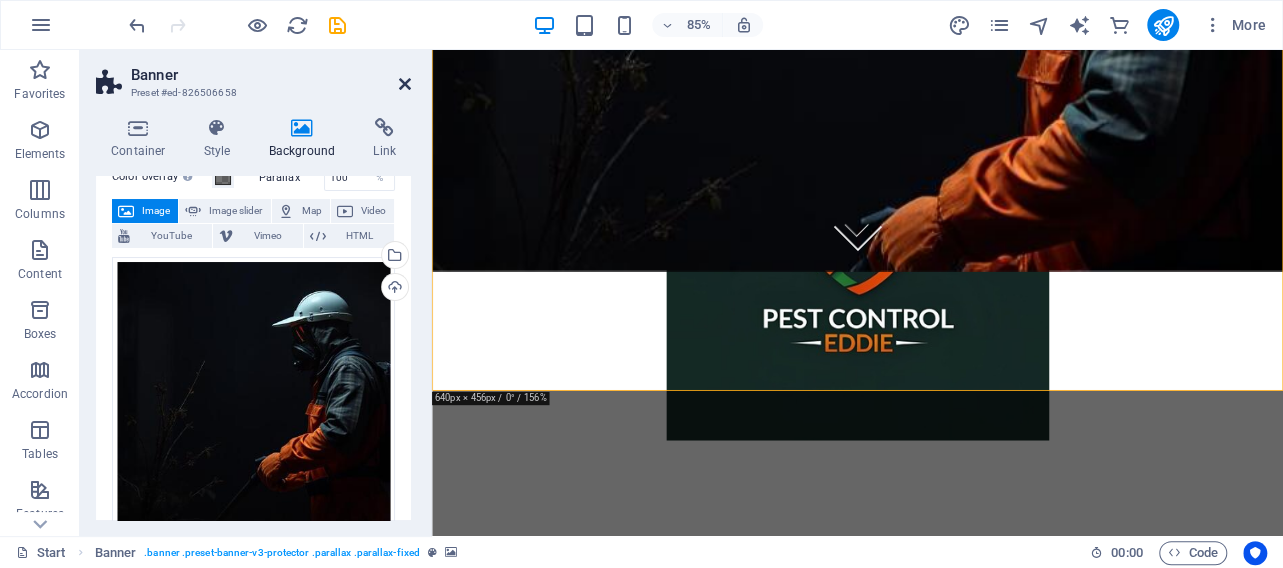 click at bounding box center [405, 84] 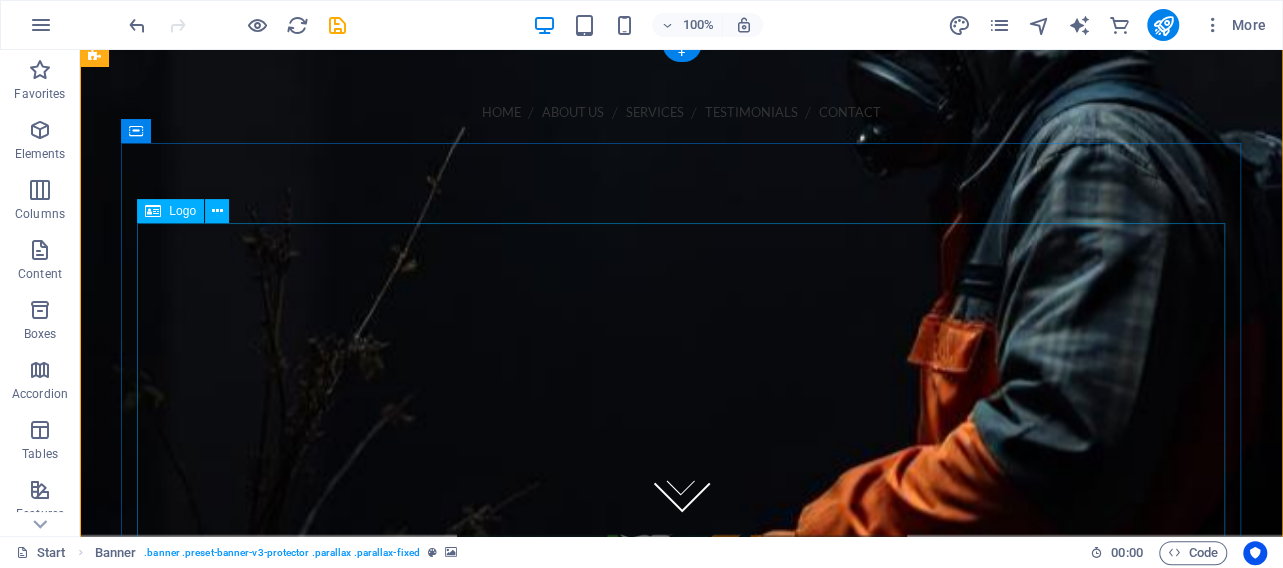 scroll, scrollTop: 520, scrollLeft: 0, axis: vertical 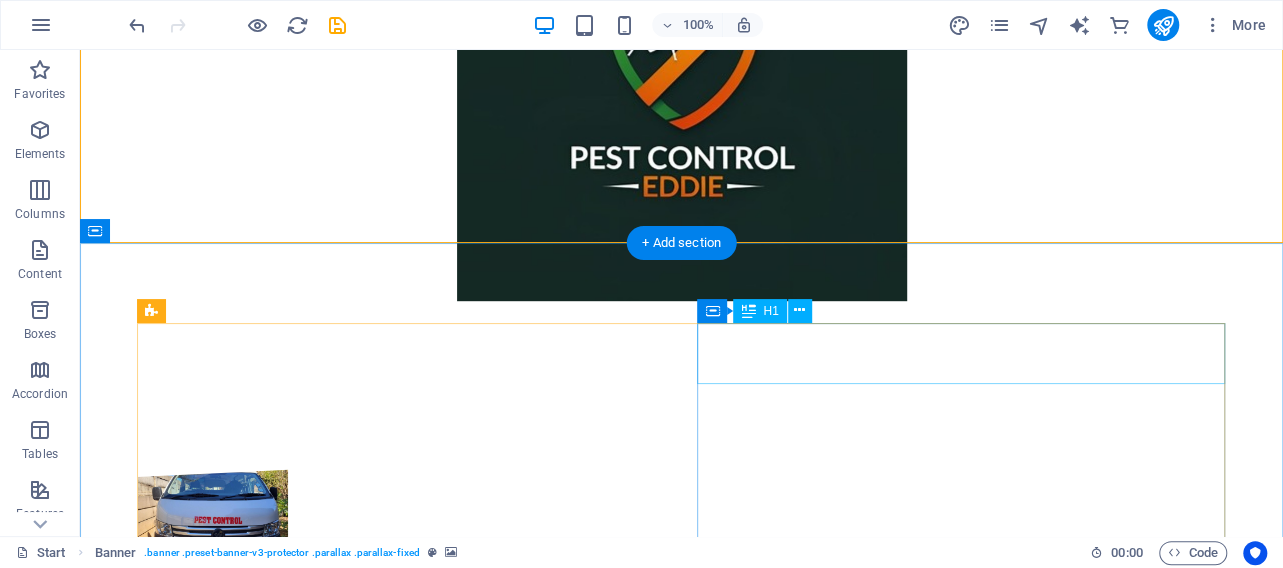 click on "Why choose us?" at bounding box center (682, 608) 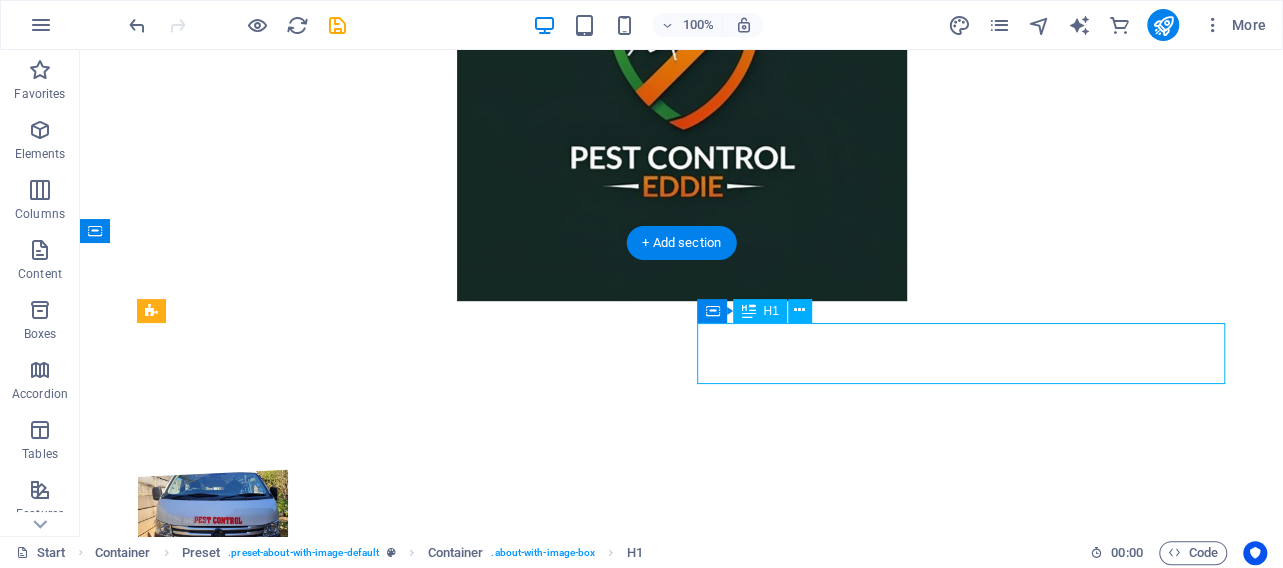 click on "Why choose us?" at bounding box center [682, 608] 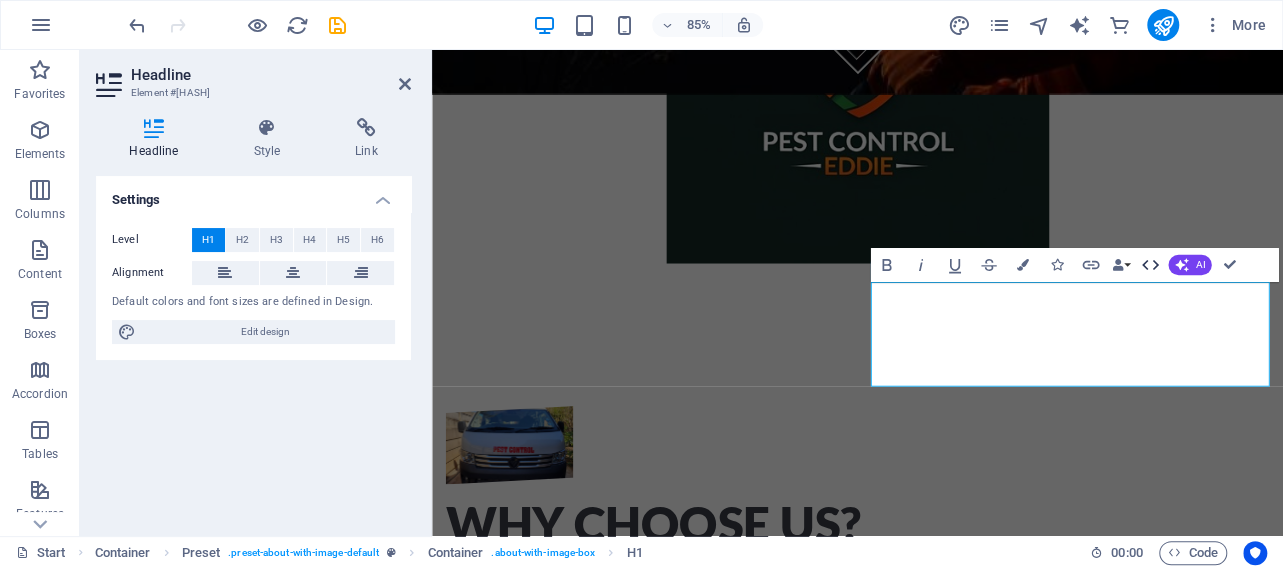 click 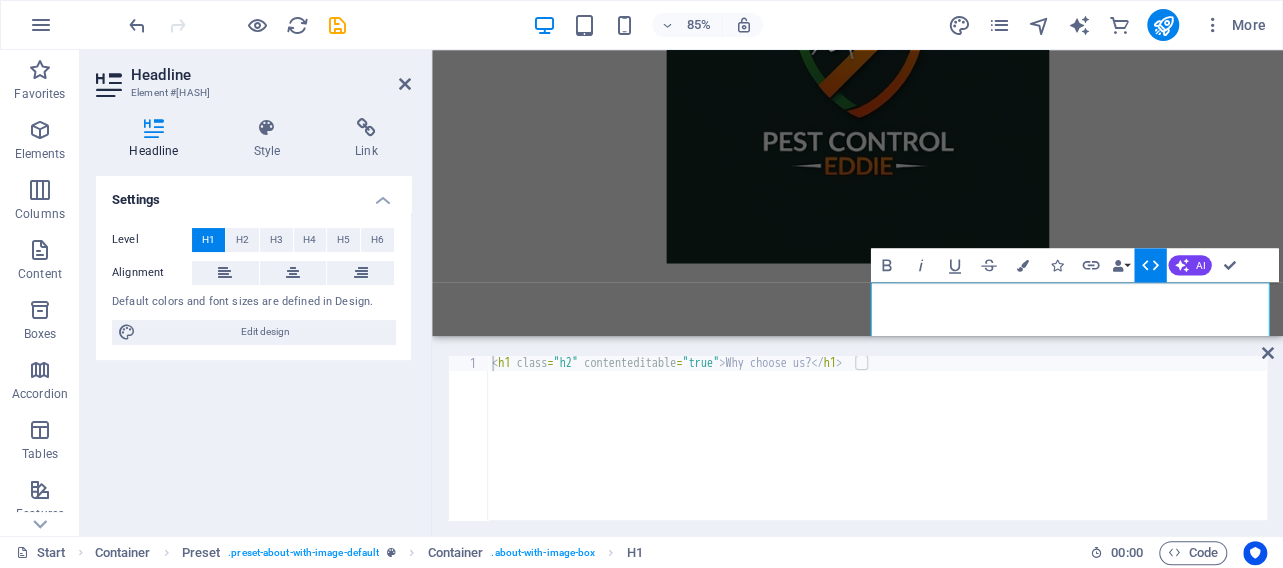 click 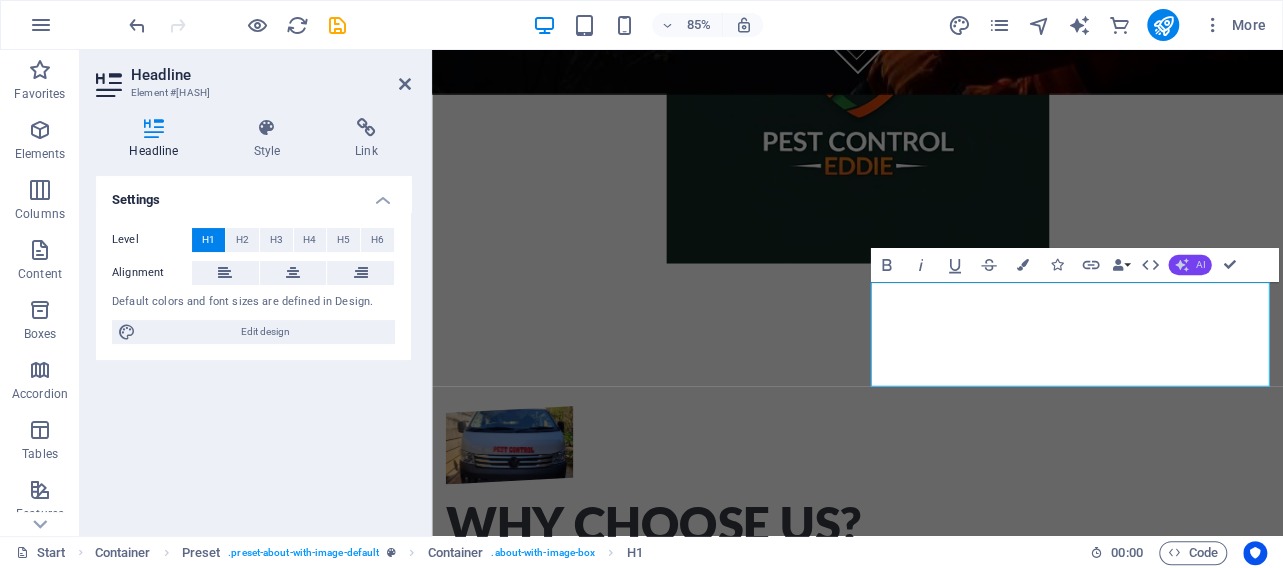 click 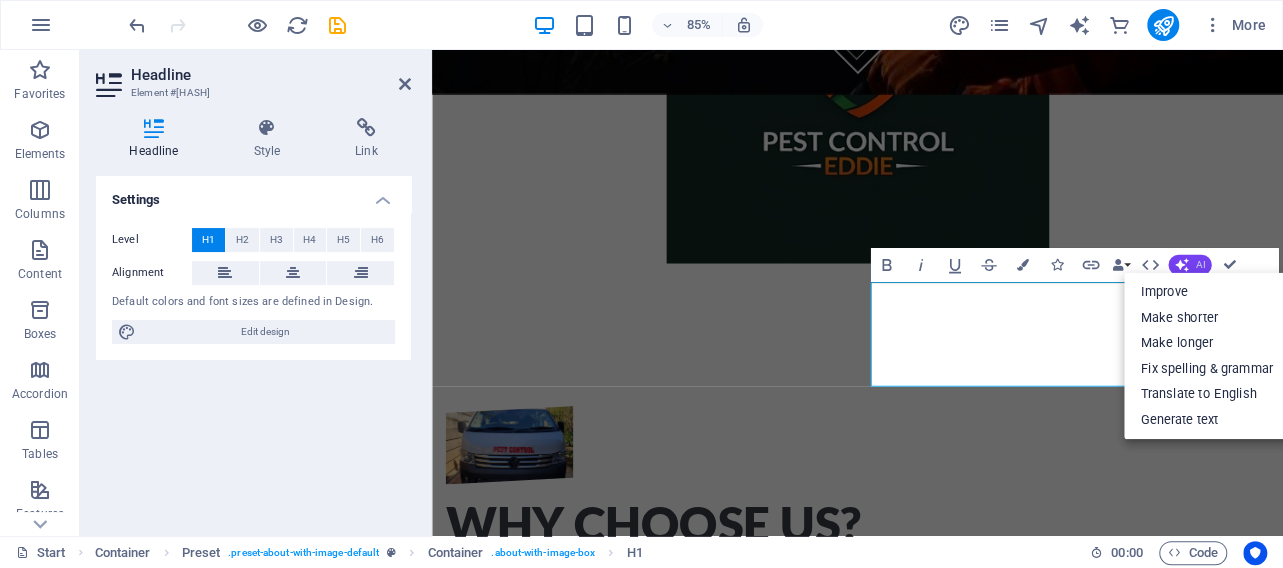 click 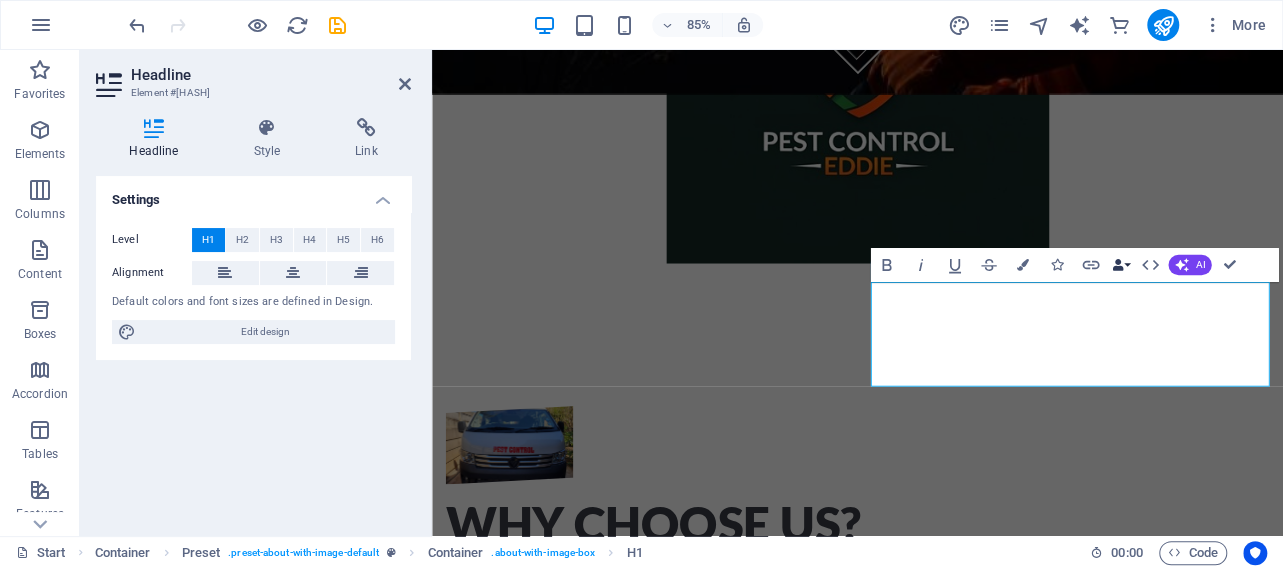 click at bounding box center (1117, 265) 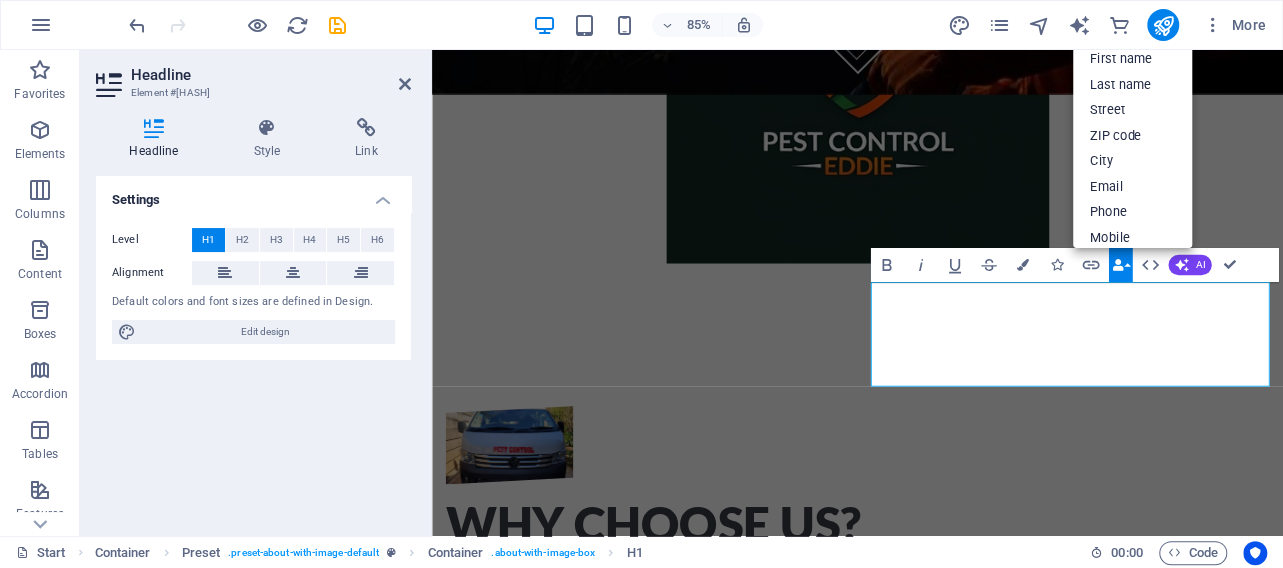 click at bounding box center [1117, 265] 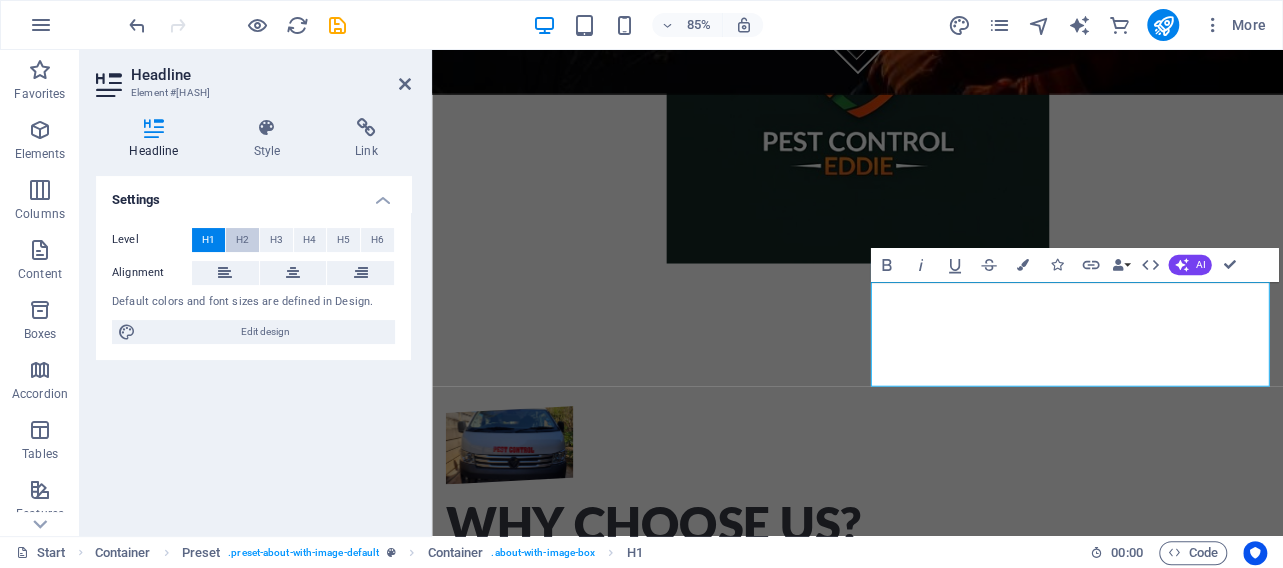 click on "H2" at bounding box center [242, 240] 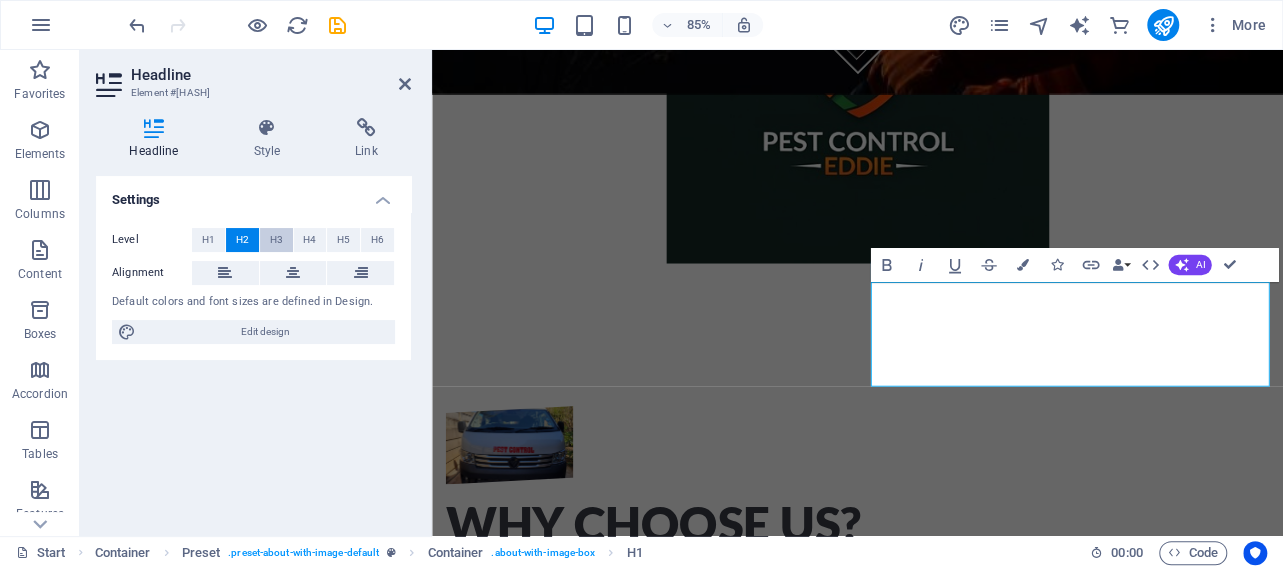 click on "H3" at bounding box center (276, 240) 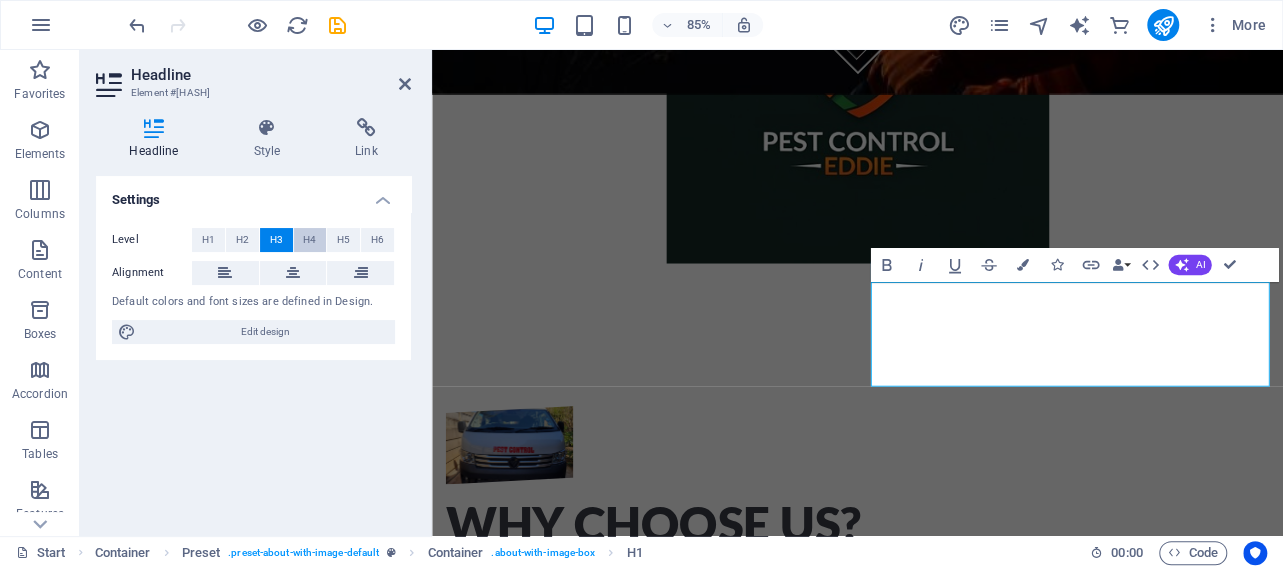 click on "H4" at bounding box center (309, 240) 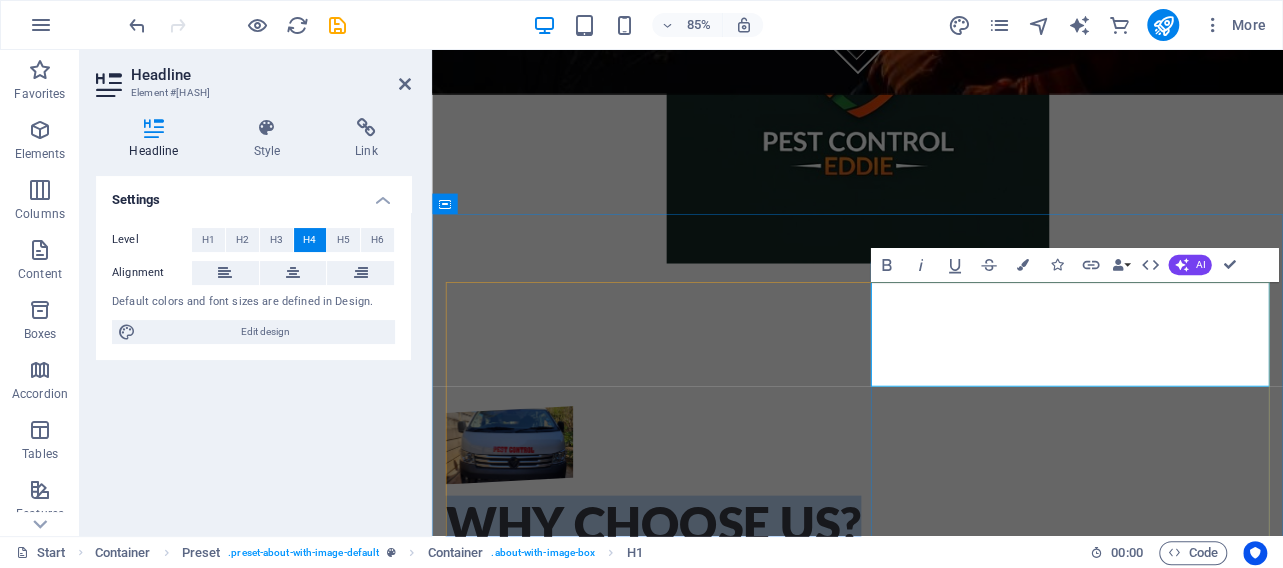 drag, startPoint x: 1041, startPoint y: 419, endPoint x: 924, endPoint y: 332, distance: 145.80124 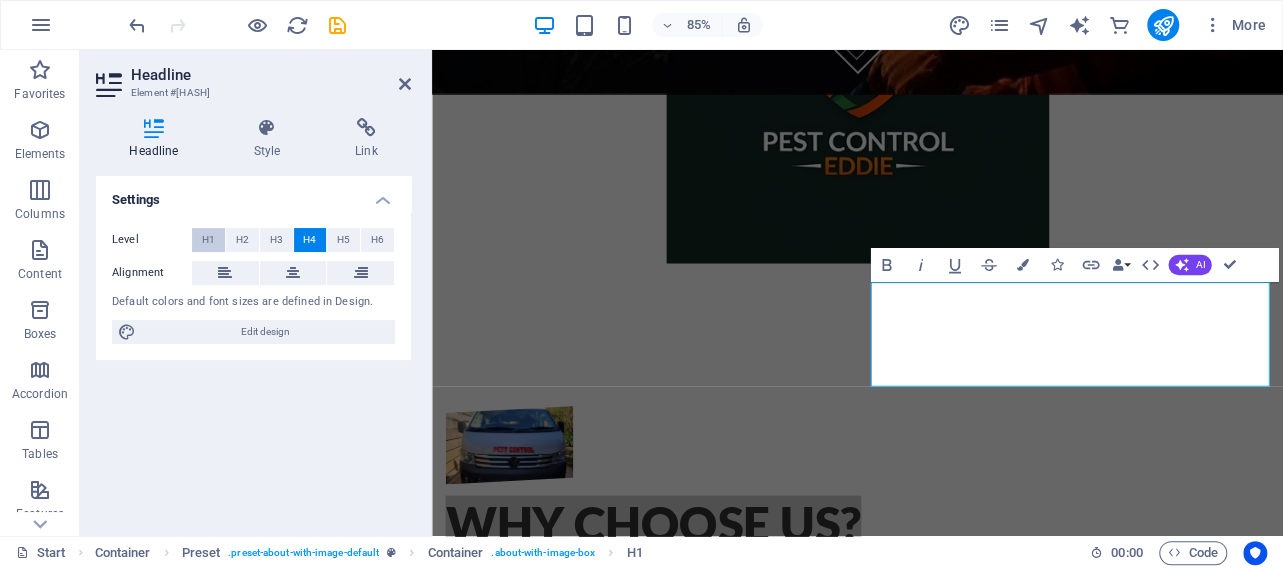 click on "H1" at bounding box center (208, 240) 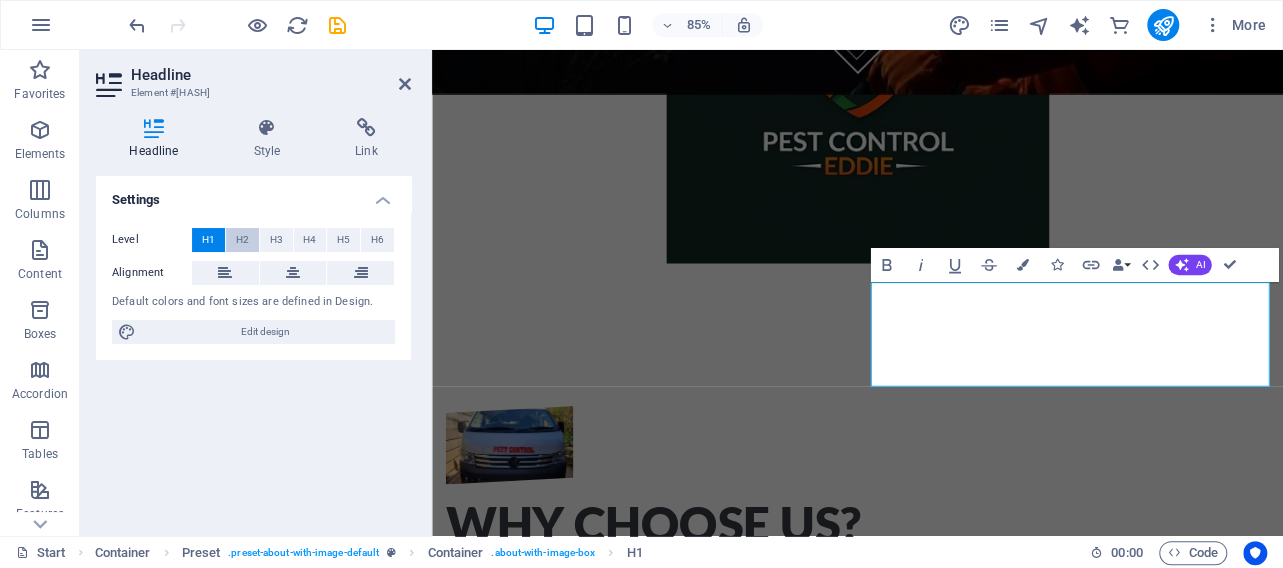 click on "H2" at bounding box center [242, 240] 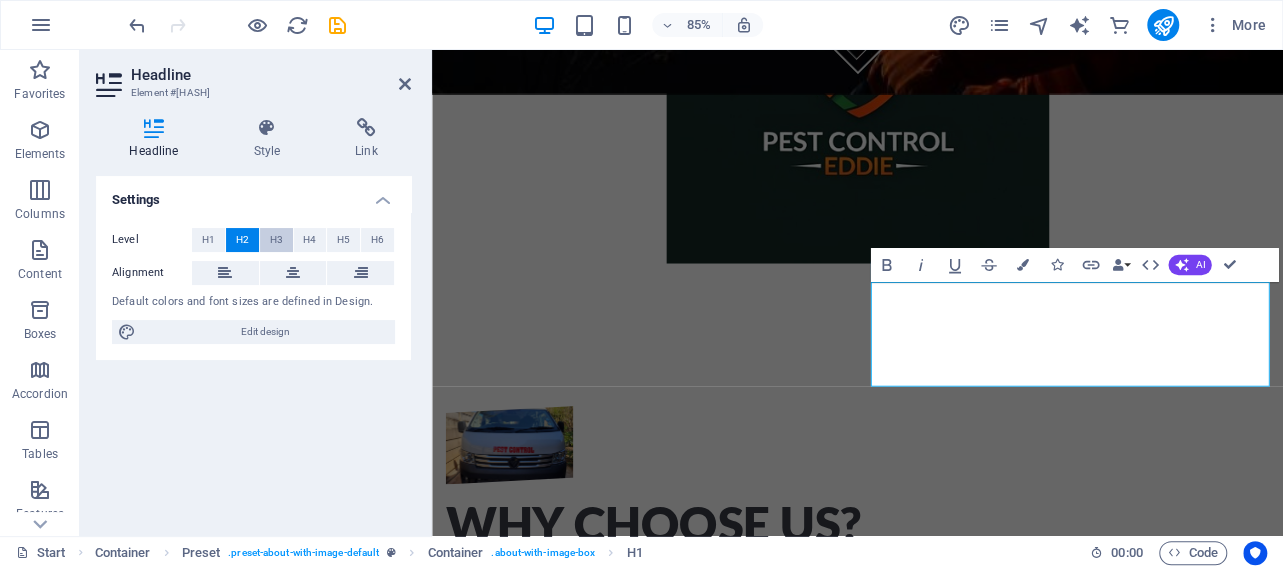 click on "H3" at bounding box center (276, 240) 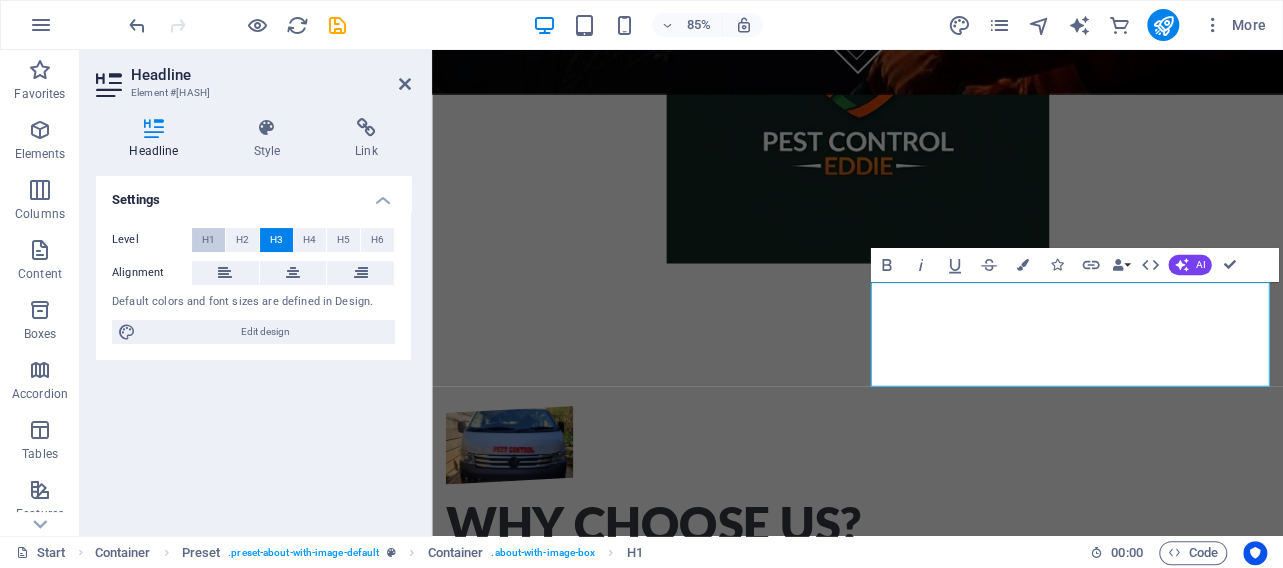 click on "H1" at bounding box center [208, 240] 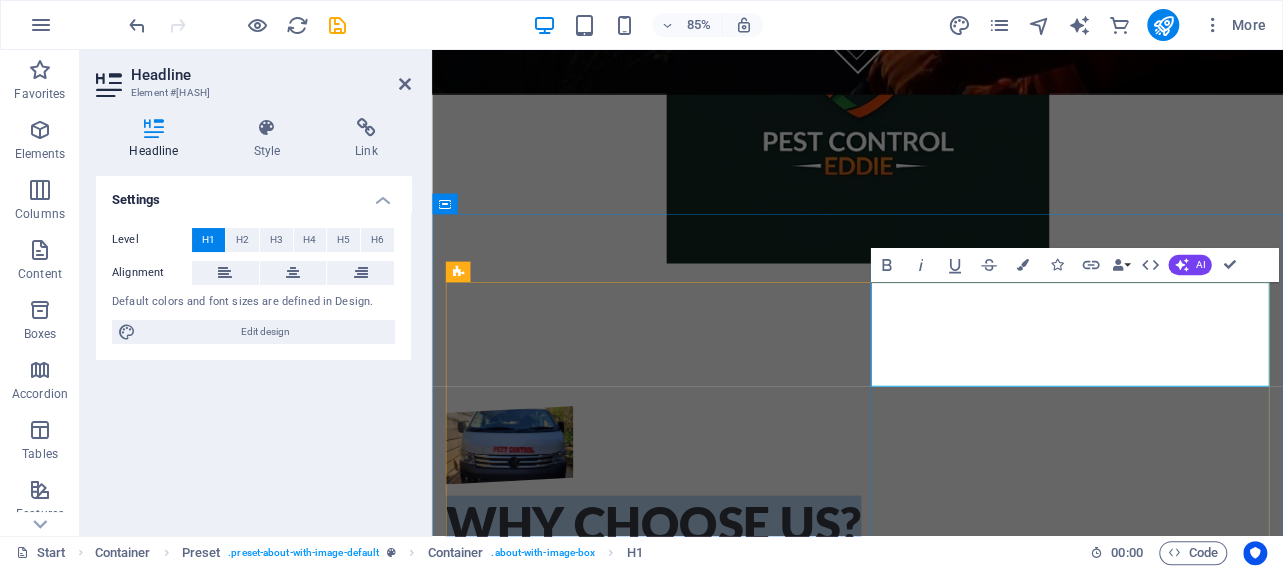 drag, startPoint x: 1046, startPoint y: 419, endPoint x: 950, endPoint y: 345, distance: 121.21056 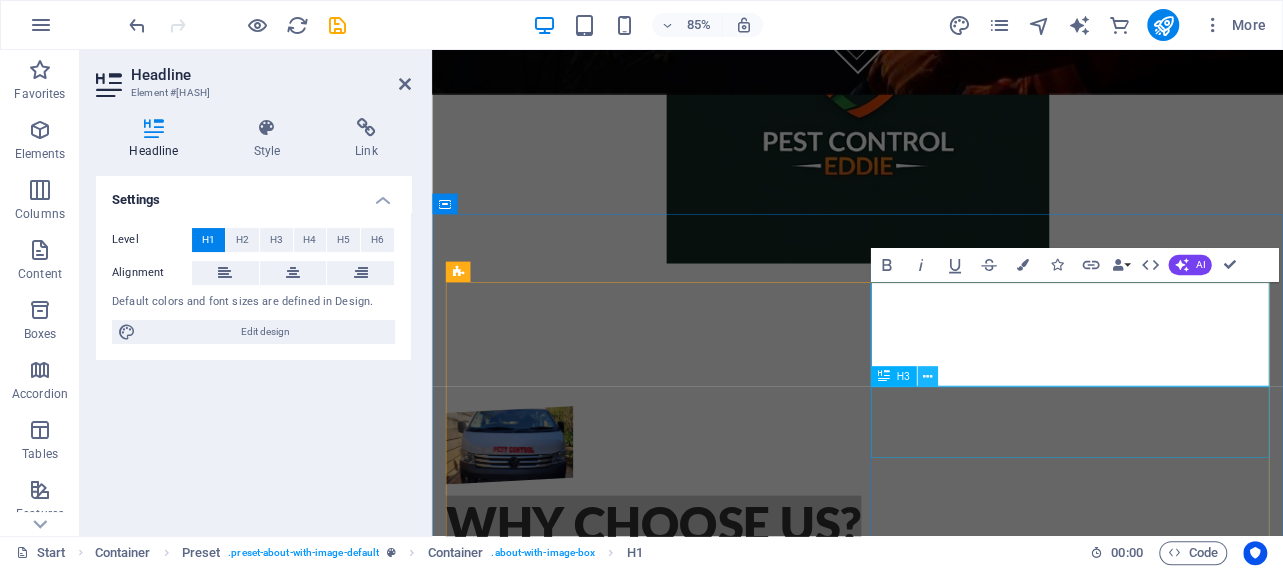click at bounding box center (927, 376) 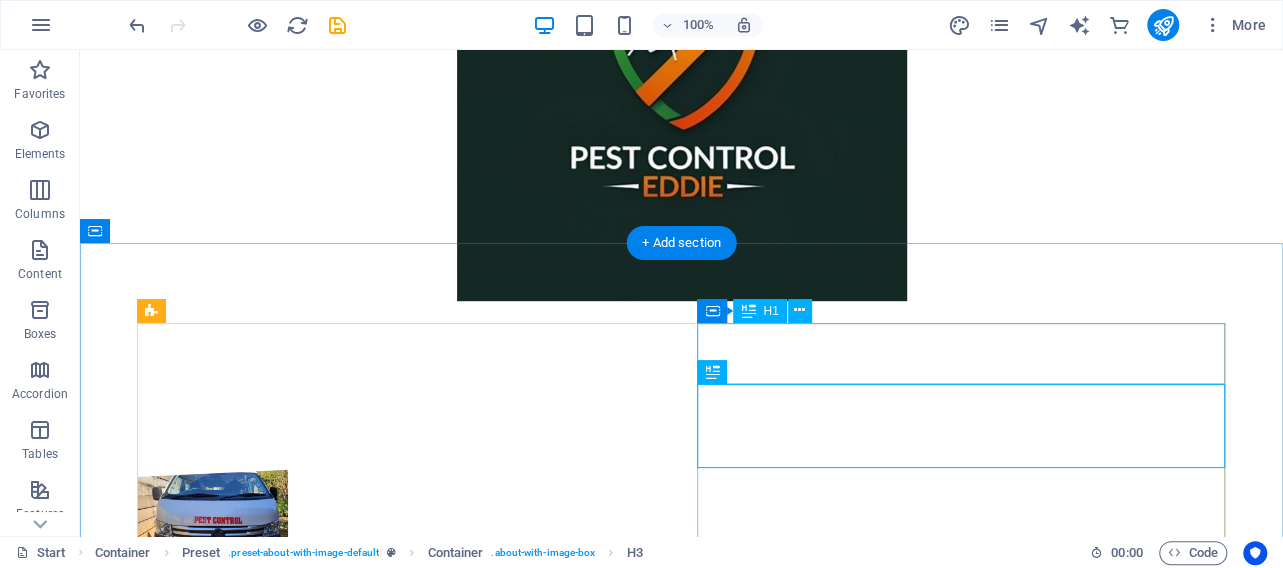 click on "Why choose us?" at bounding box center [682, 608] 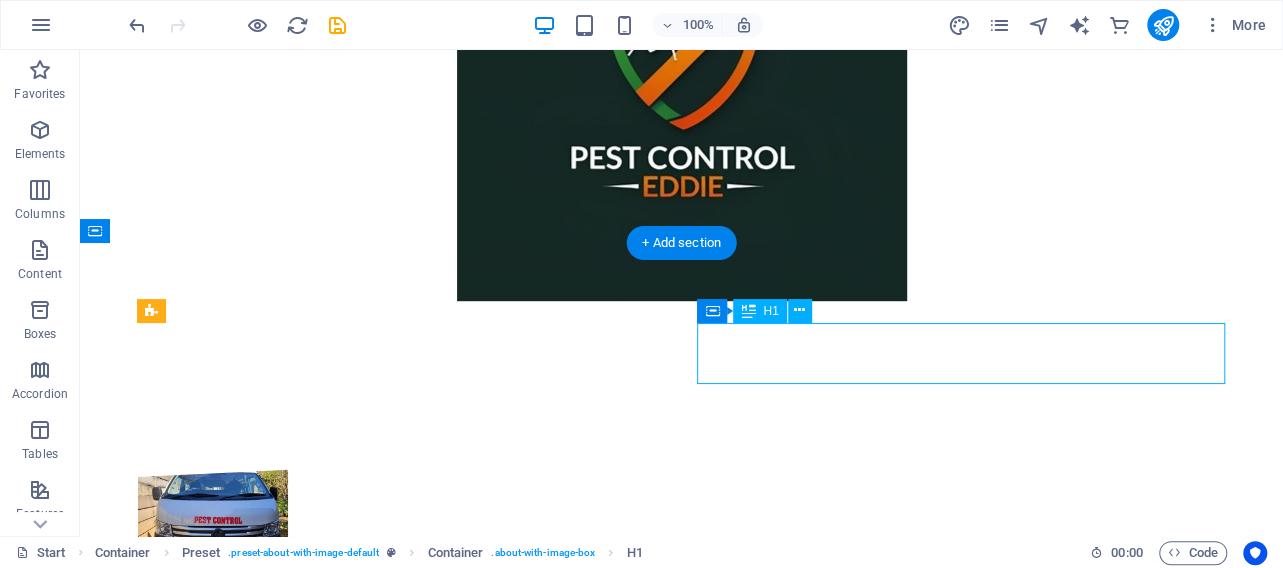 click on "Why choose us?" at bounding box center [682, 608] 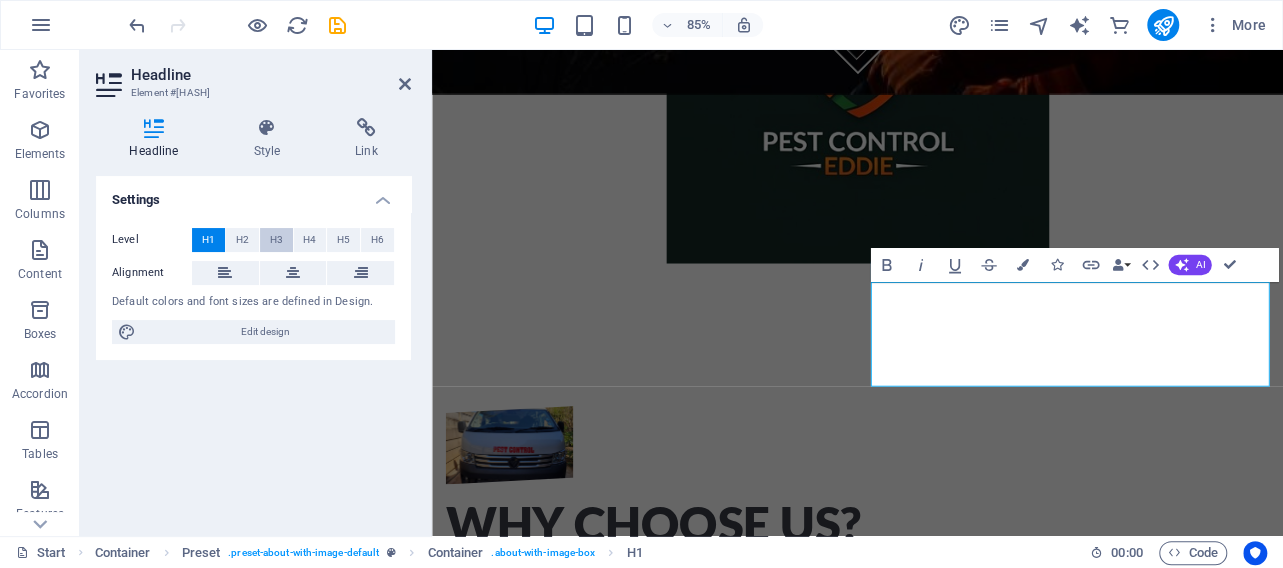 click on "H3" at bounding box center (276, 240) 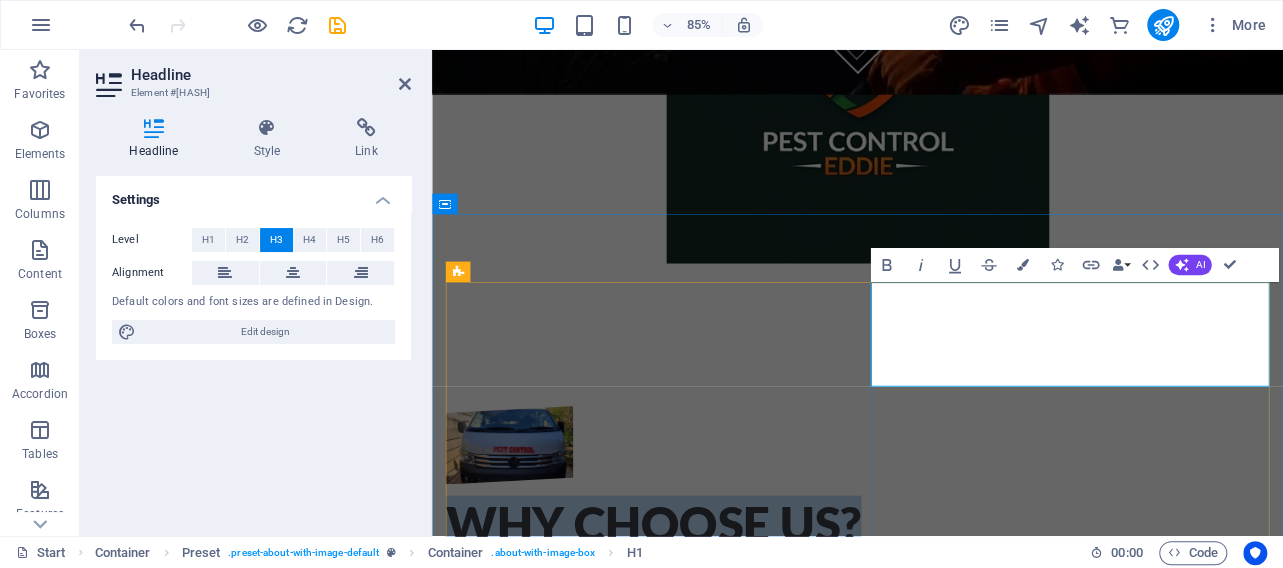 drag, startPoint x: 1049, startPoint y: 412, endPoint x: 947, endPoint y: 347, distance: 120.9504 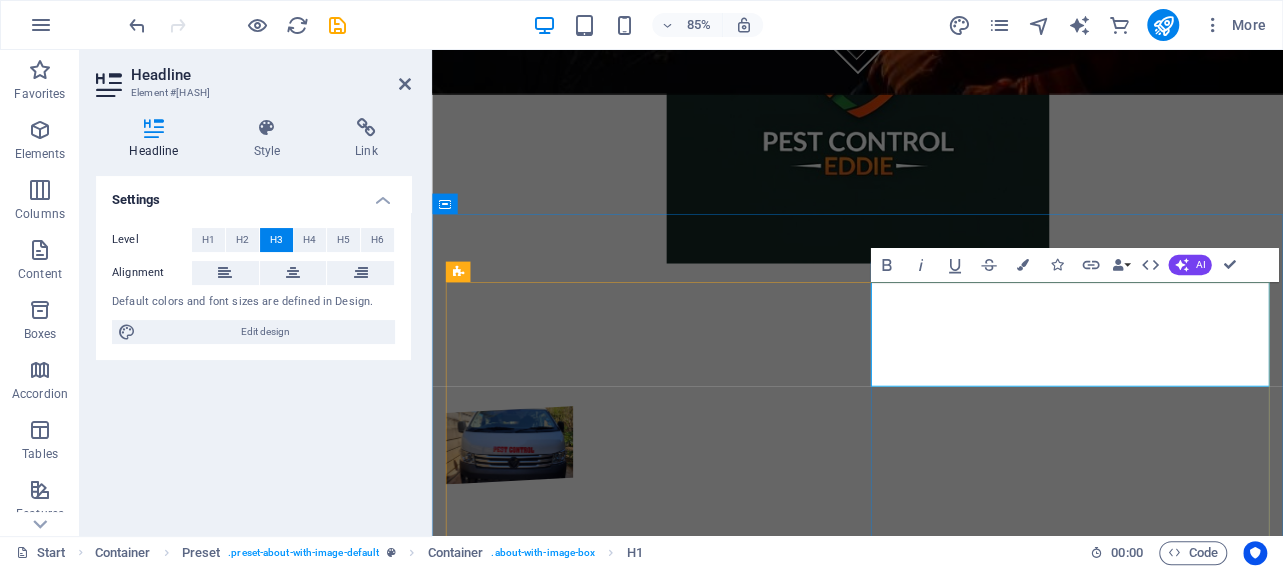 type 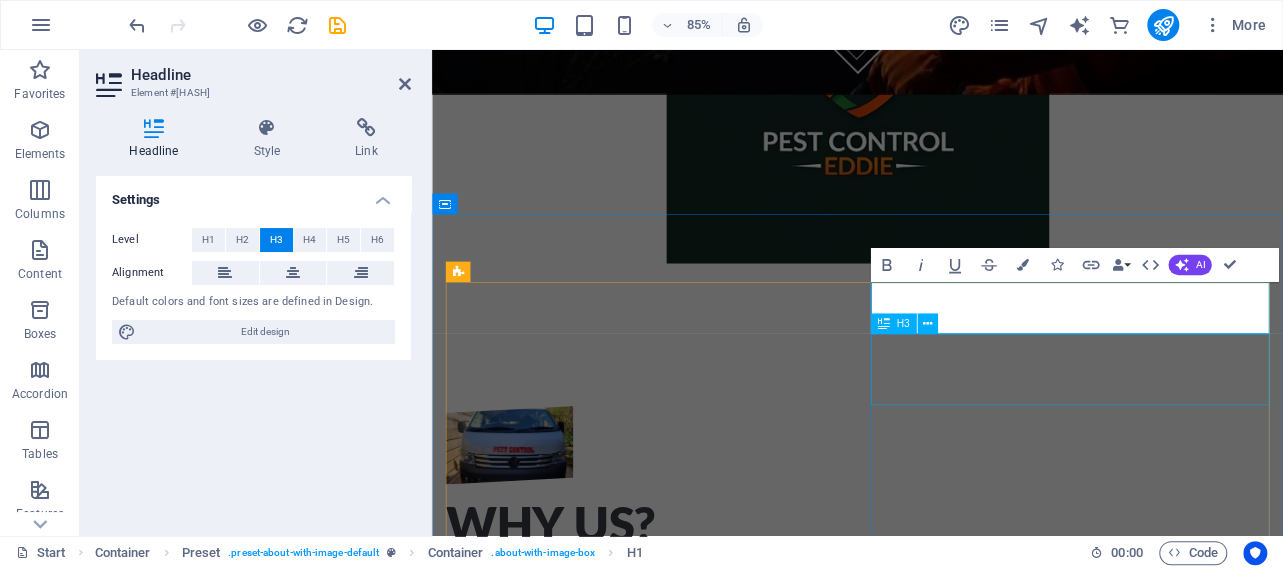 click on "We have years of experience in eliminating pests" at bounding box center [932, 659] 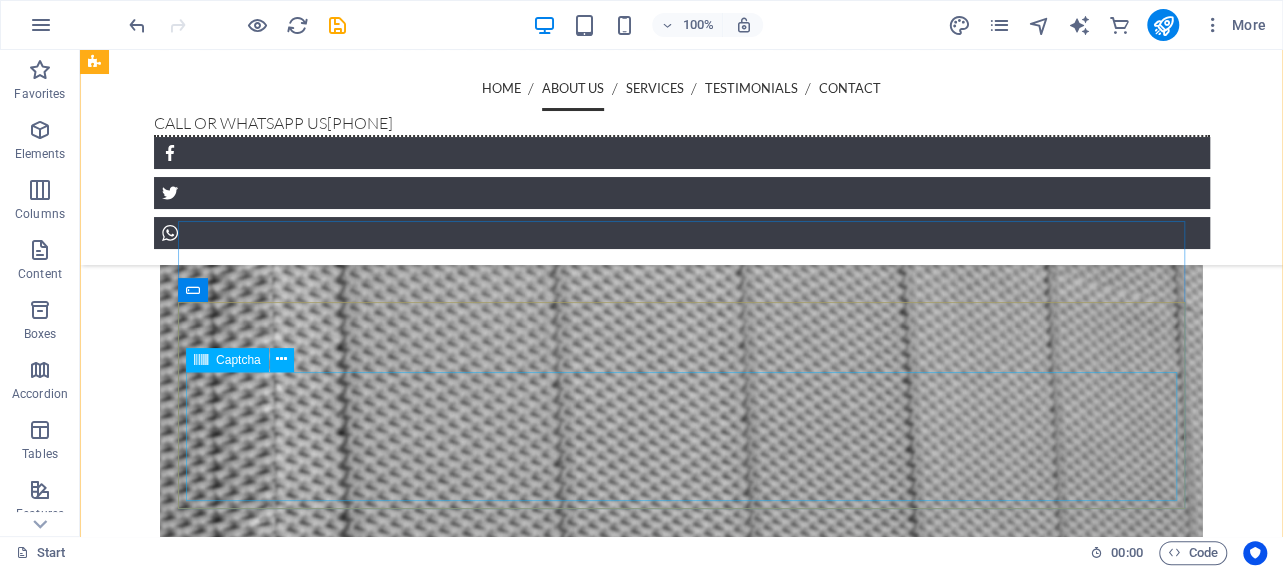 scroll, scrollTop: 1768, scrollLeft: 0, axis: vertical 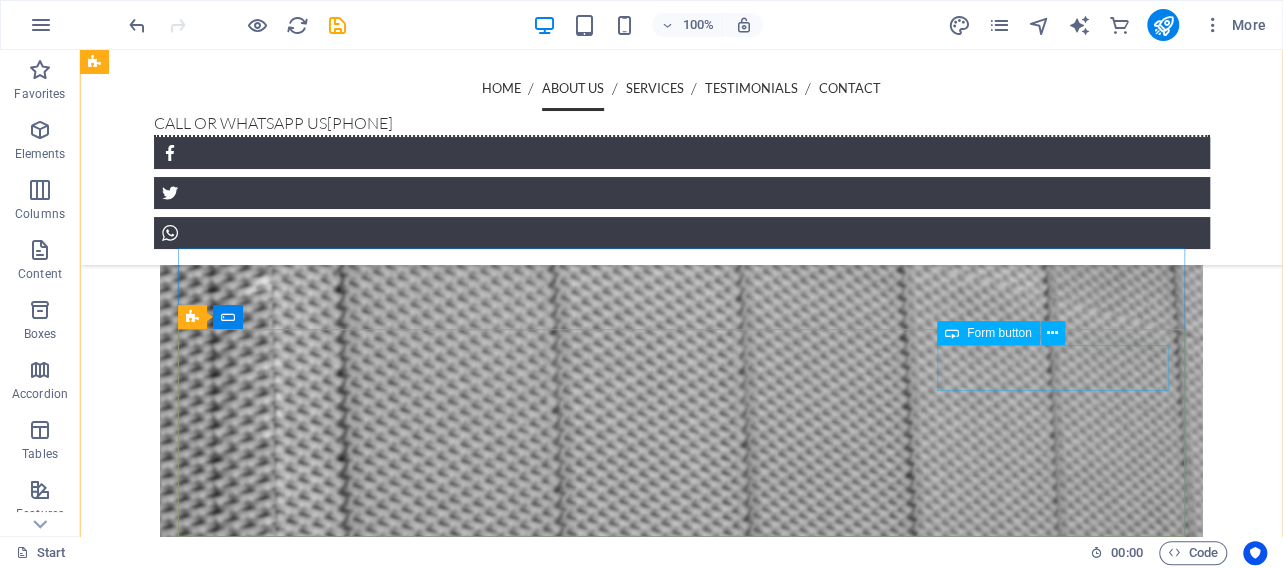 click on "Send" at bounding box center [1053, 1129] 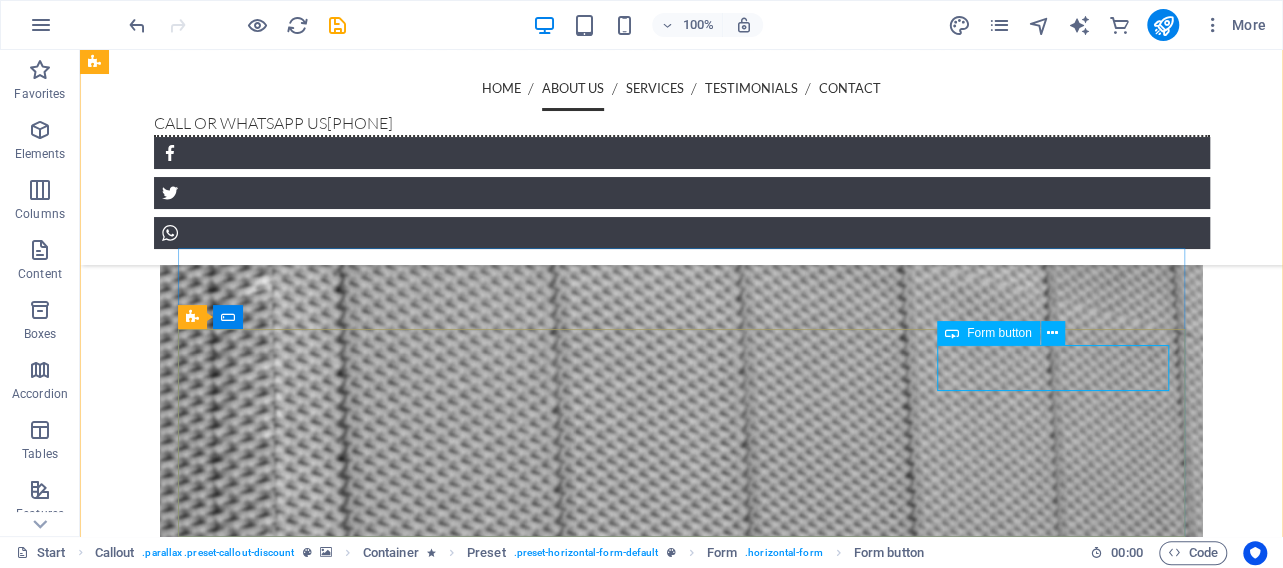 click at bounding box center (952, 333) 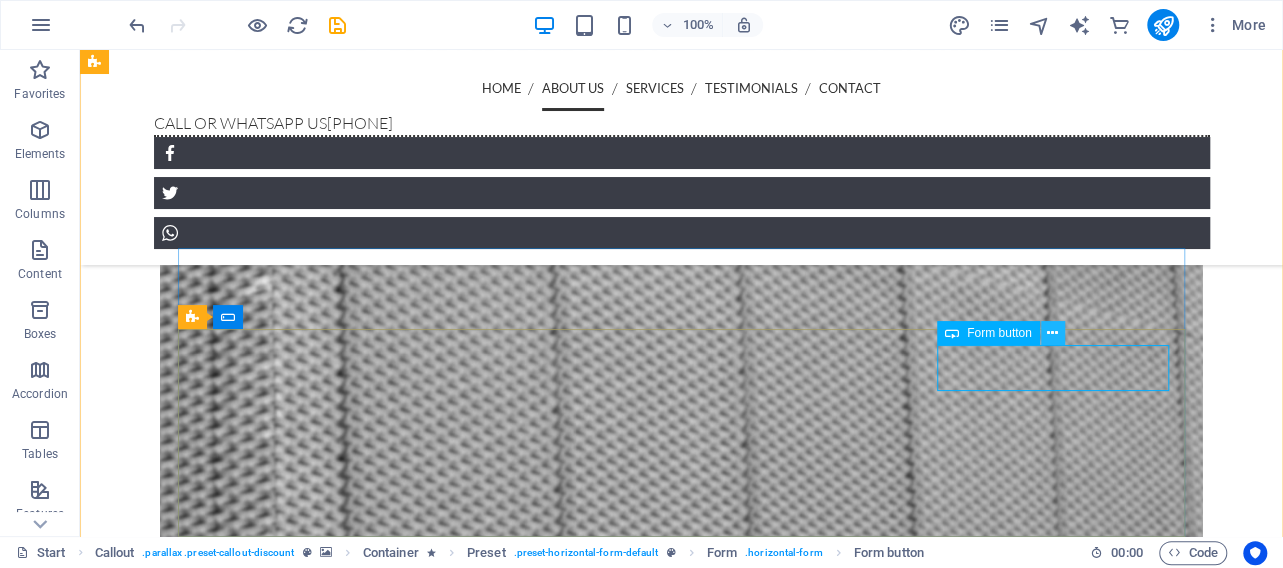 click at bounding box center (1052, 333) 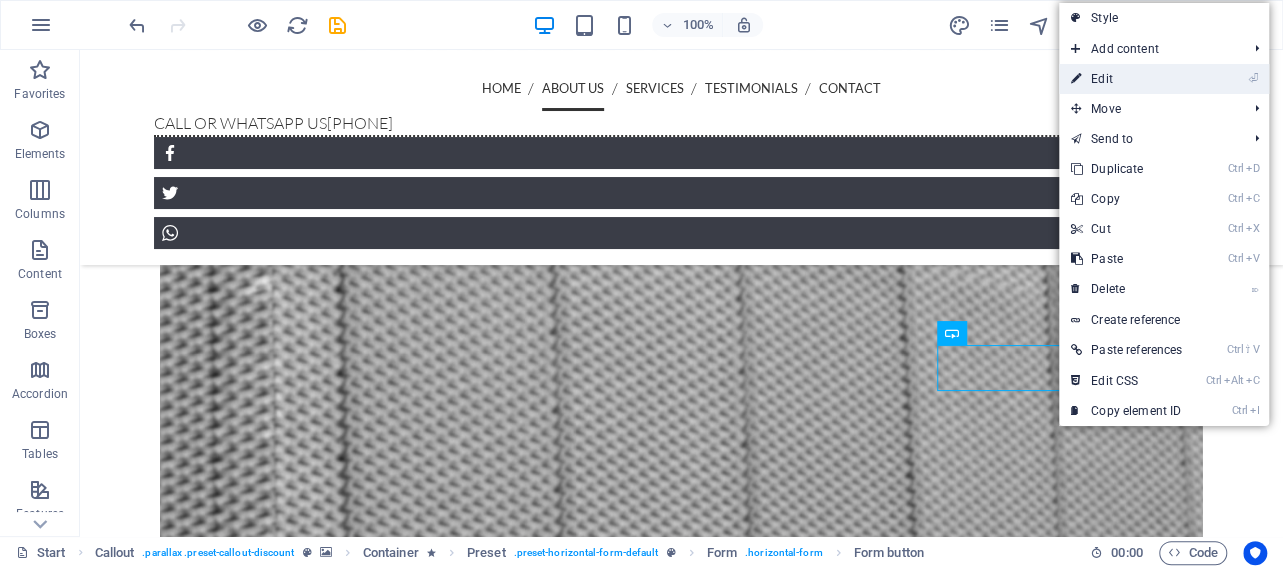 drag, startPoint x: 1155, startPoint y: 85, endPoint x: 816, endPoint y: 60, distance: 339.9206 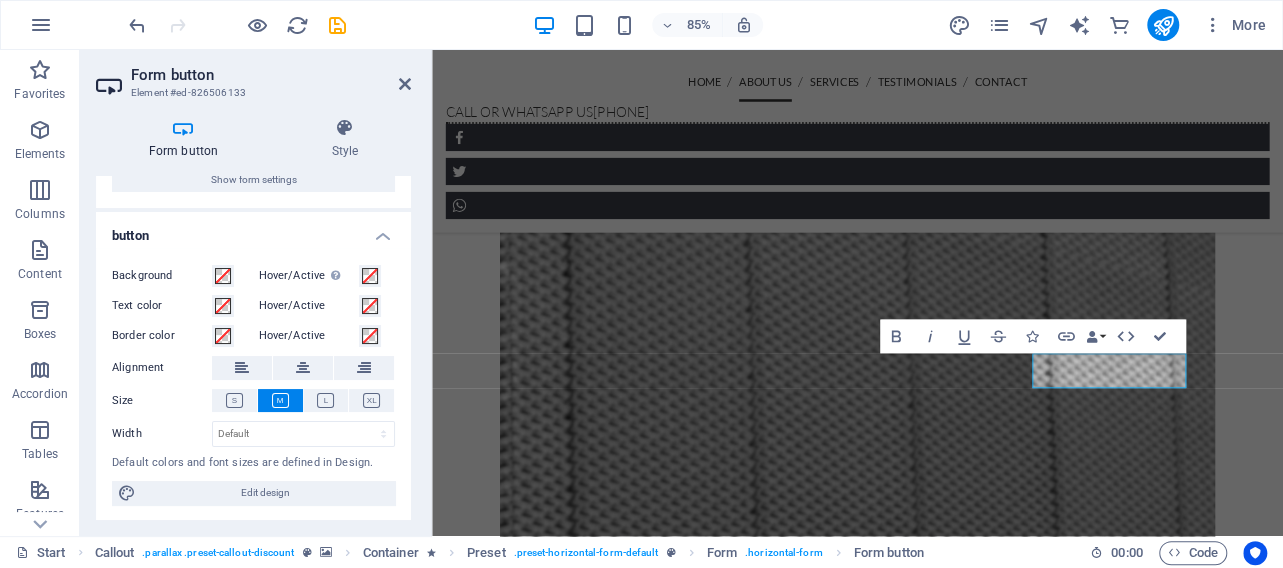 scroll, scrollTop: 0, scrollLeft: 0, axis: both 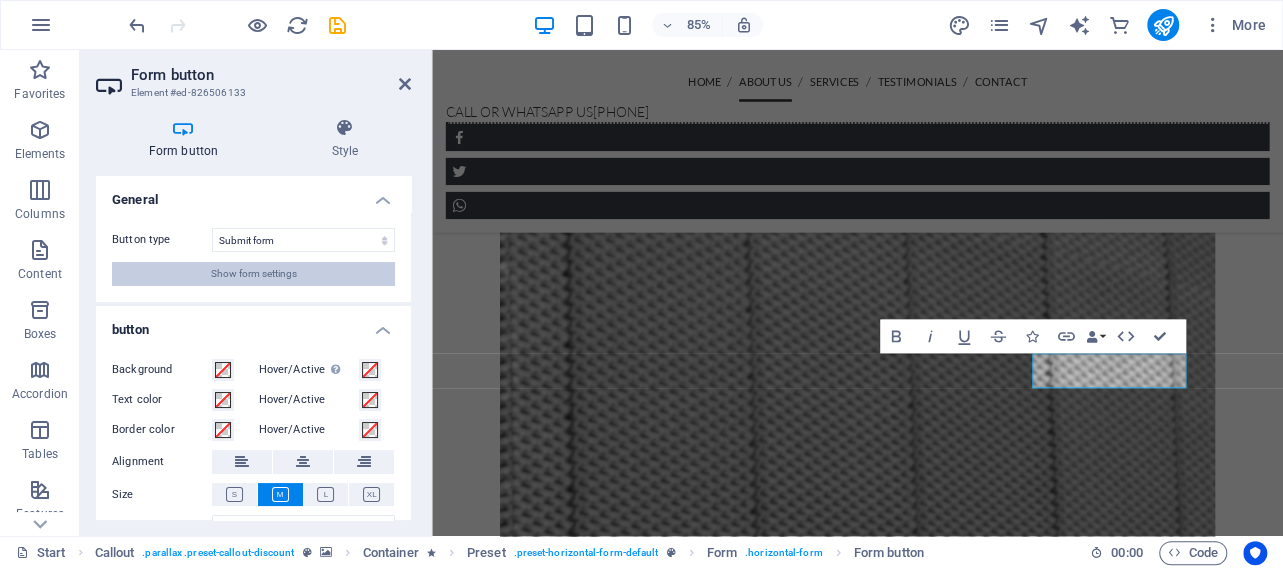 click on "Show form settings" at bounding box center (254, 274) 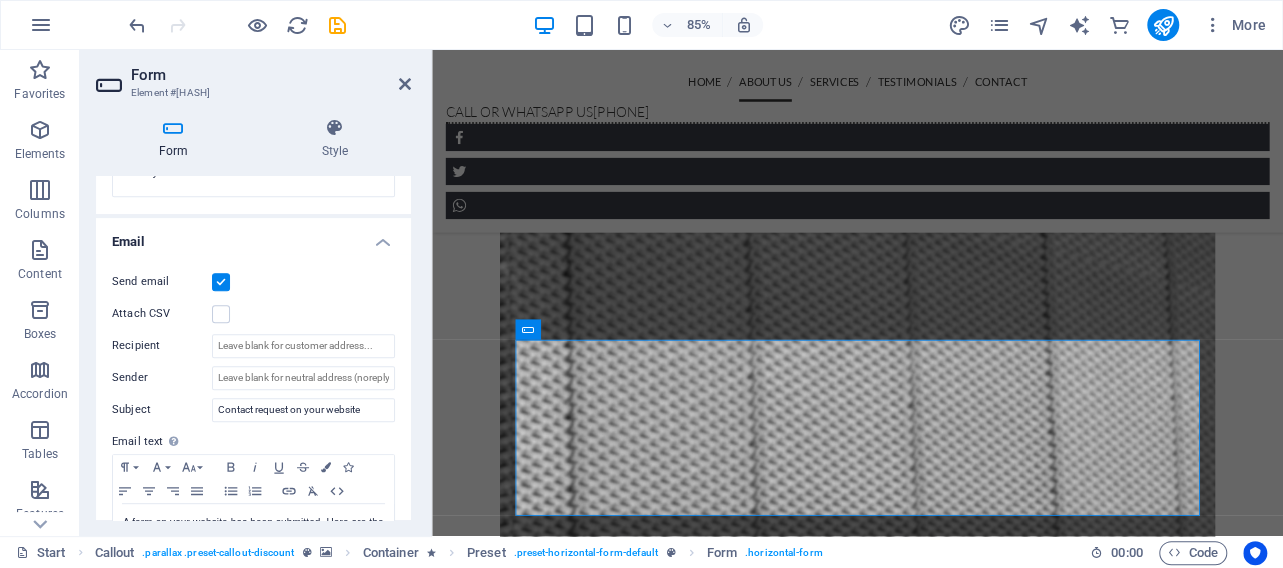 scroll, scrollTop: 0, scrollLeft: 0, axis: both 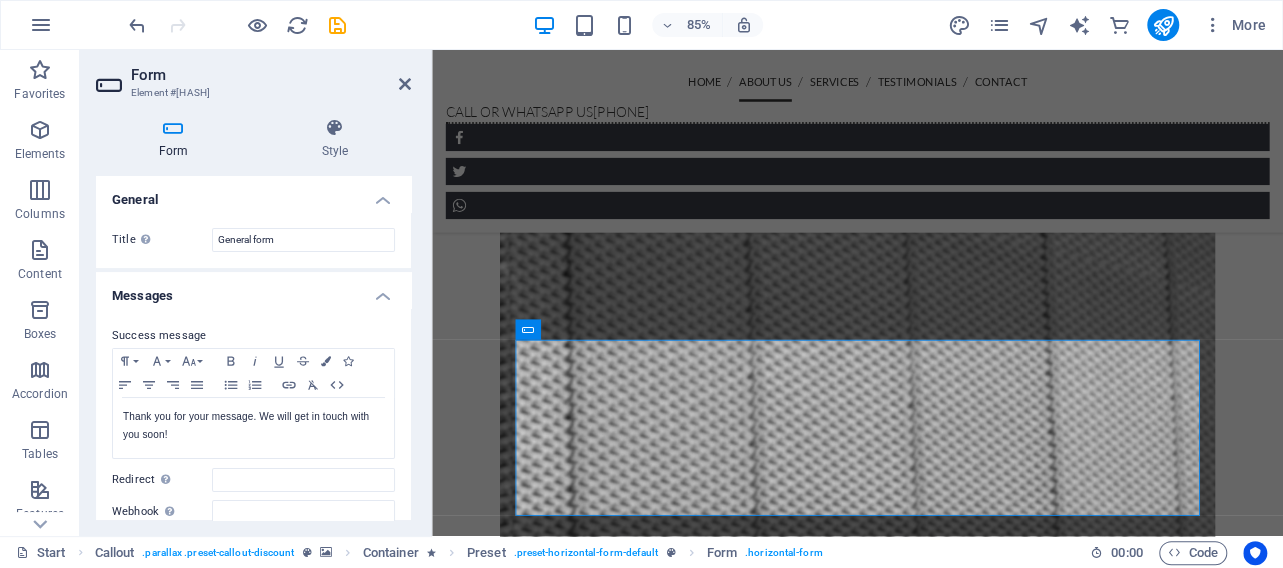 click at bounding box center (111, 85) 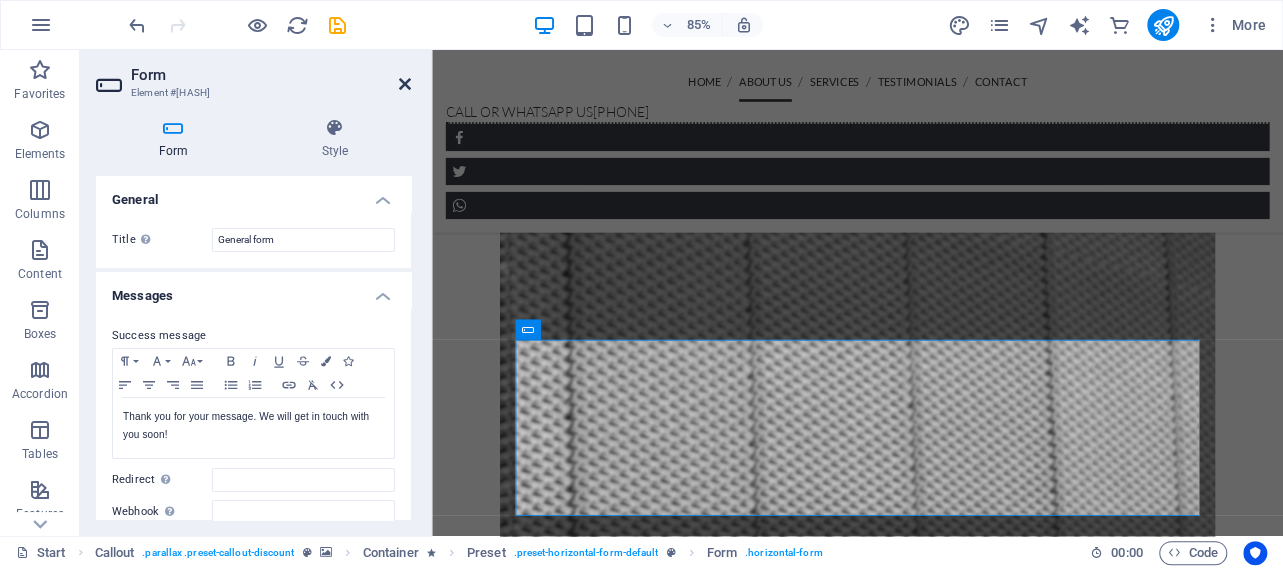 click at bounding box center (405, 84) 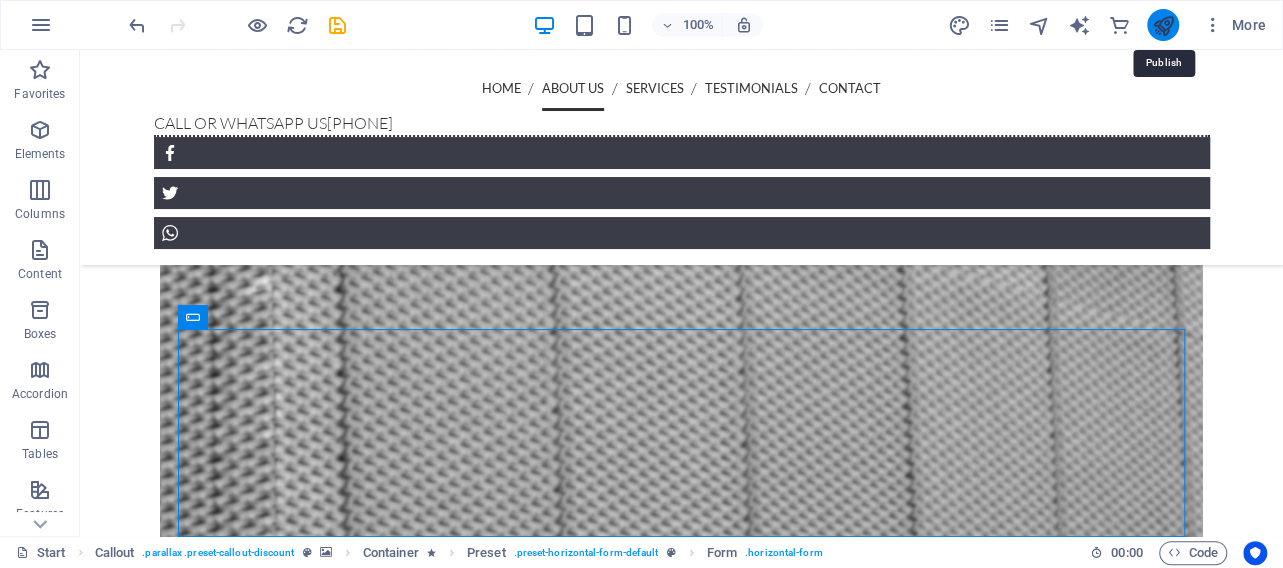 click at bounding box center (1162, 25) 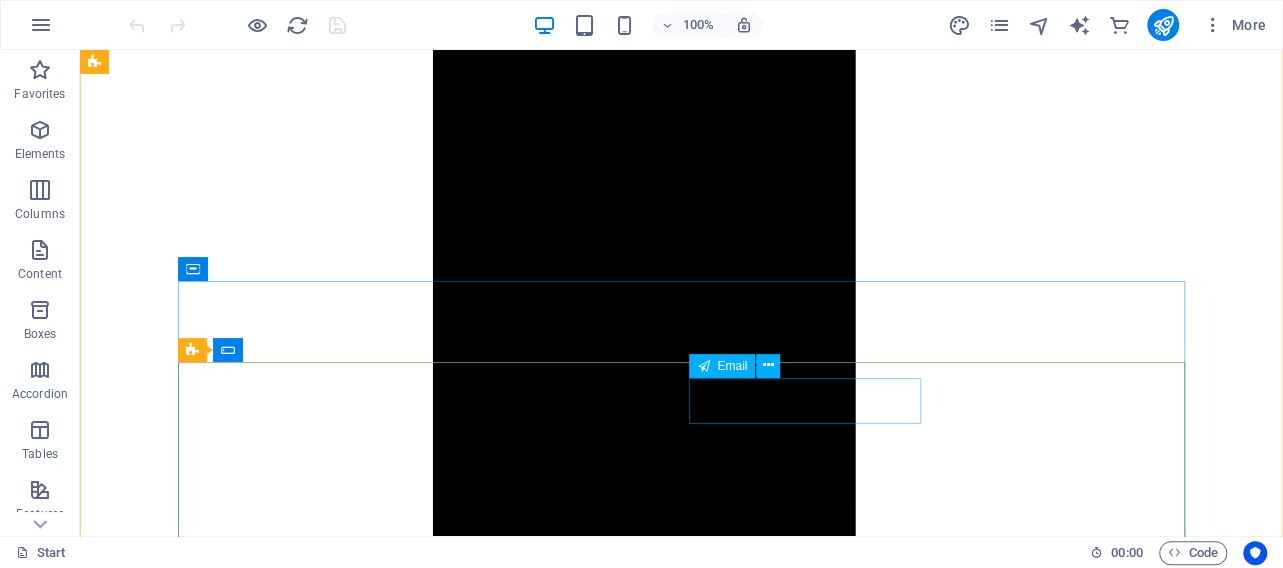 scroll, scrollTop: 1839, scrollLeft: 0, axis: vertical 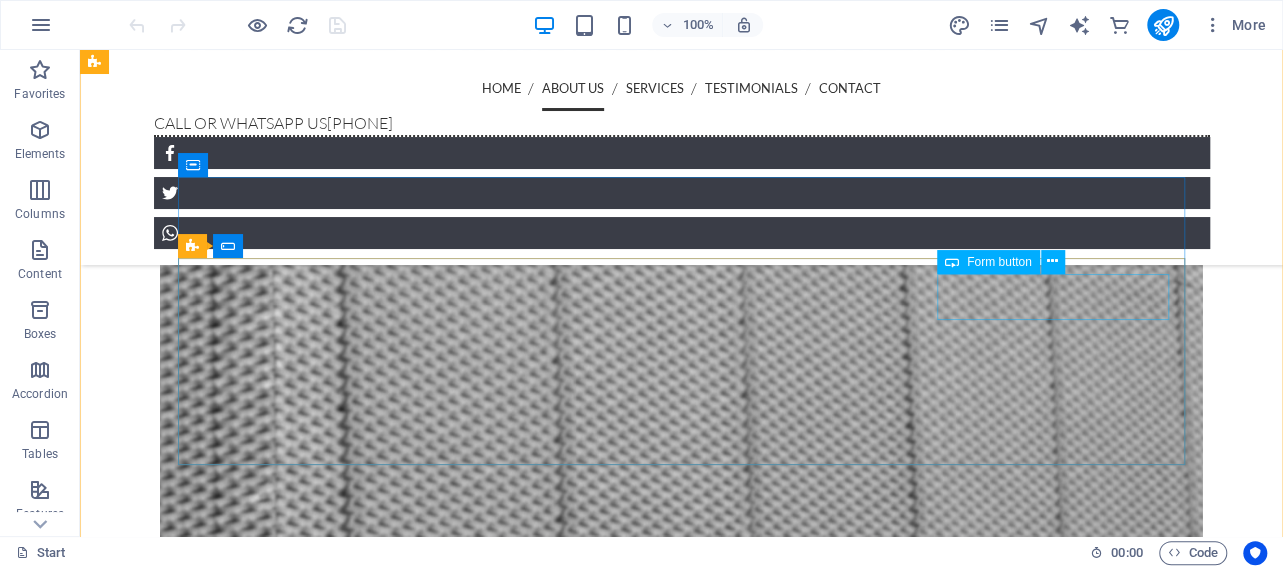 click on "Send" at bounding box center [1053, 1058] 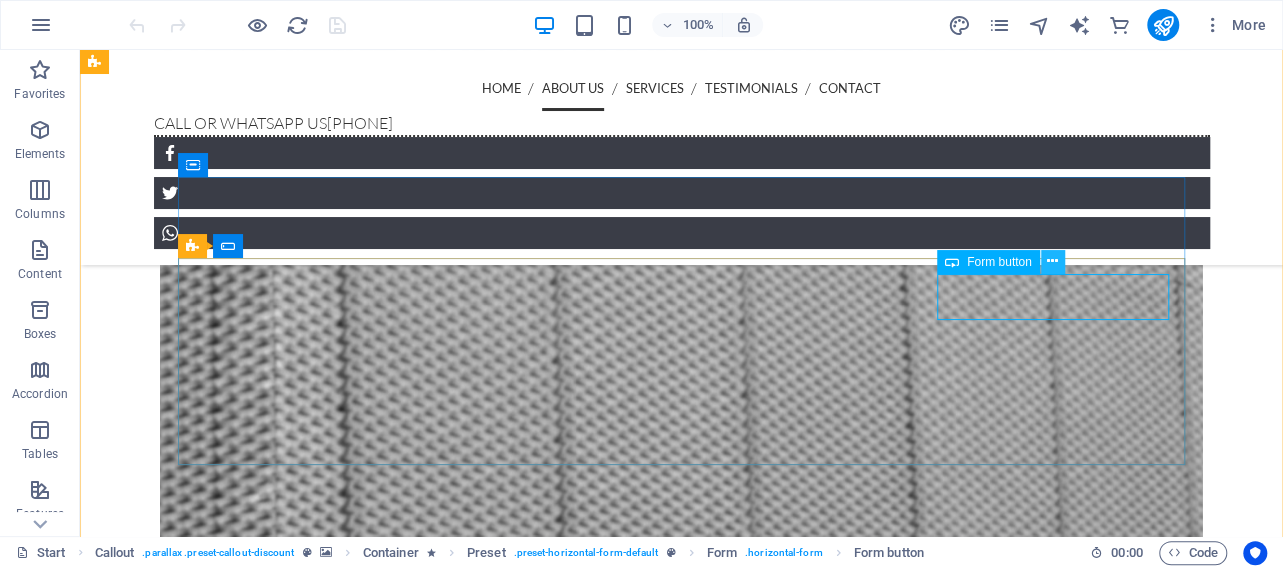 click at bounding box center [1052, 261] 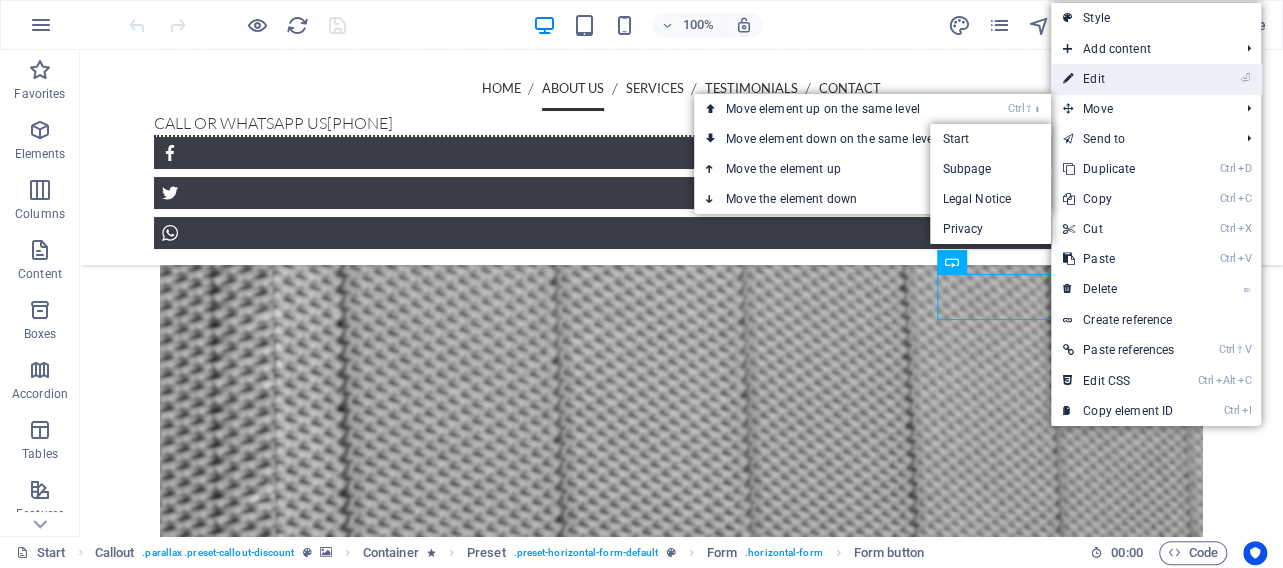 click on "⏎  Edit" at bounding box center [1118, 79] 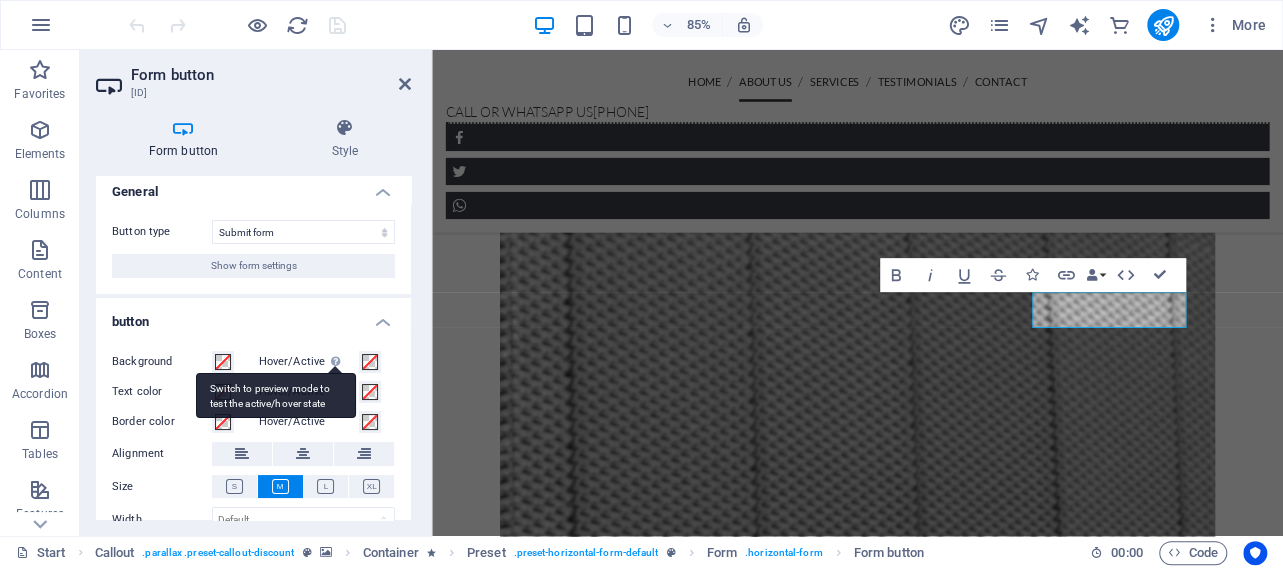 scroll, scrollTop: 0, scrollLeft: 0, axis: both 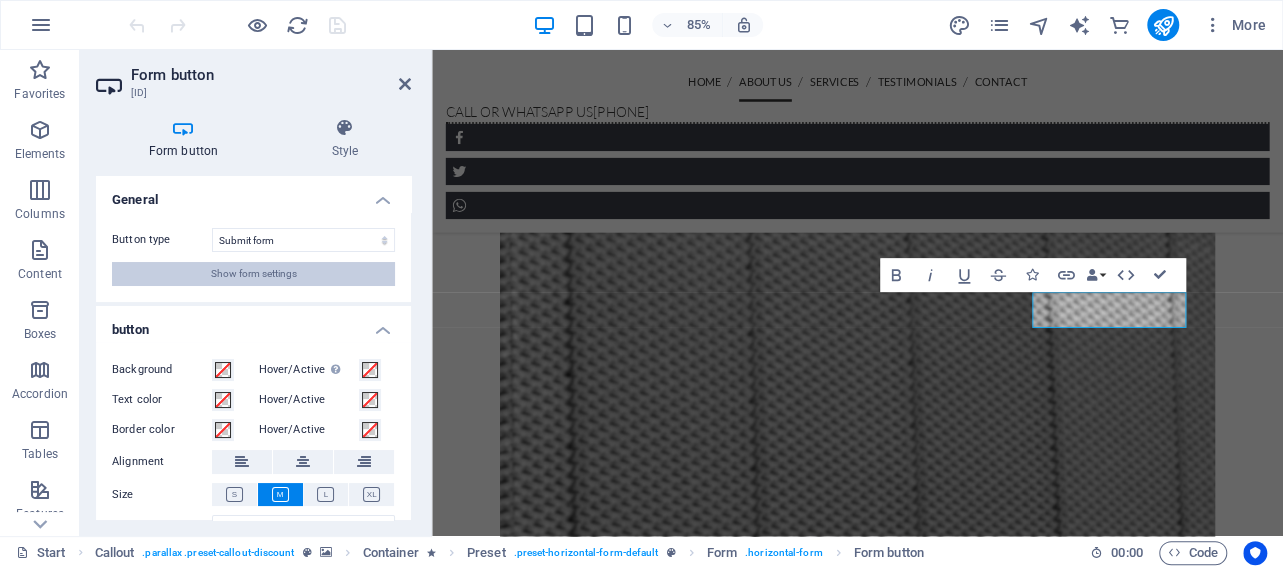 click on "Show form settings" at bounding box center [254, 274] 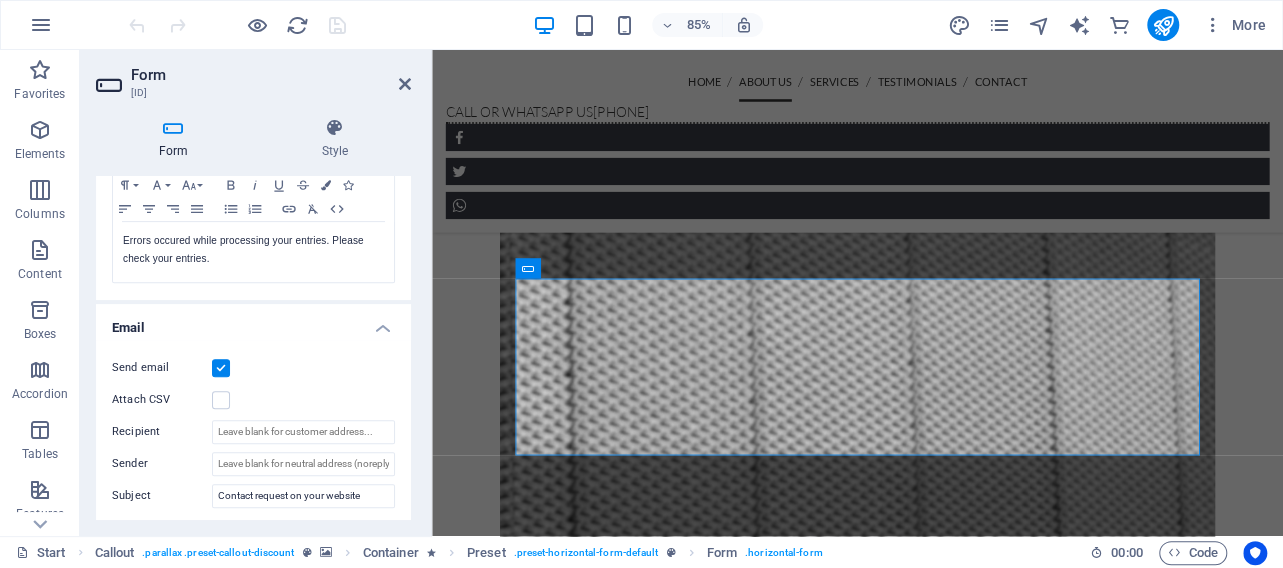 scroll, scrollTop: 480, scrollLeft: 0, axis: vertical 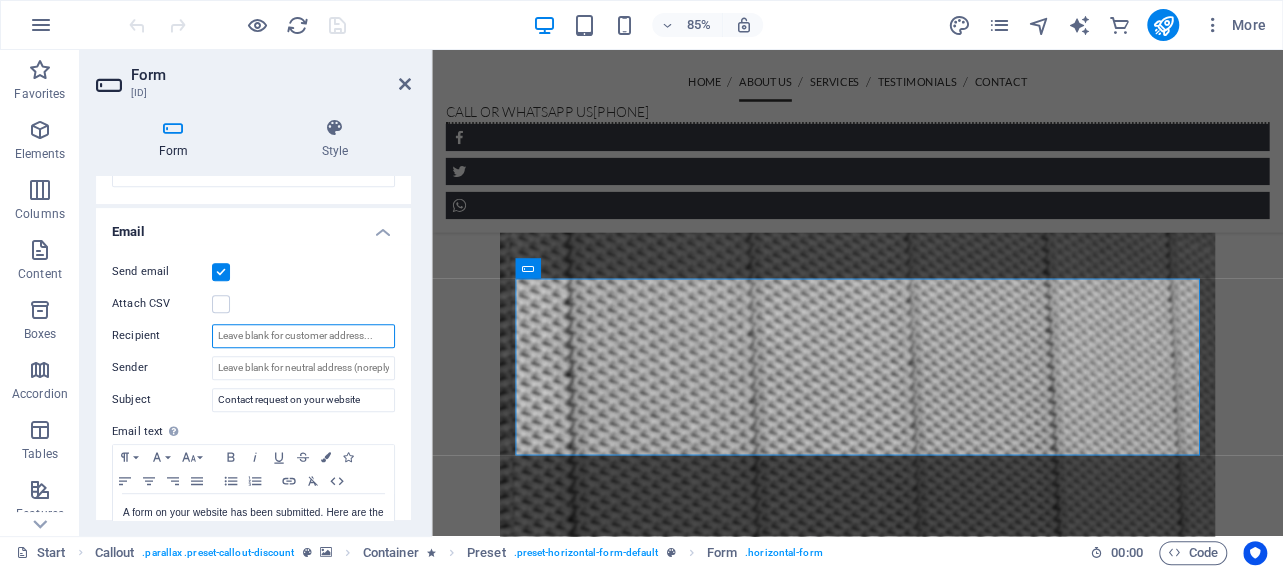 click on "Recipient" at bounding box center [303, 336] 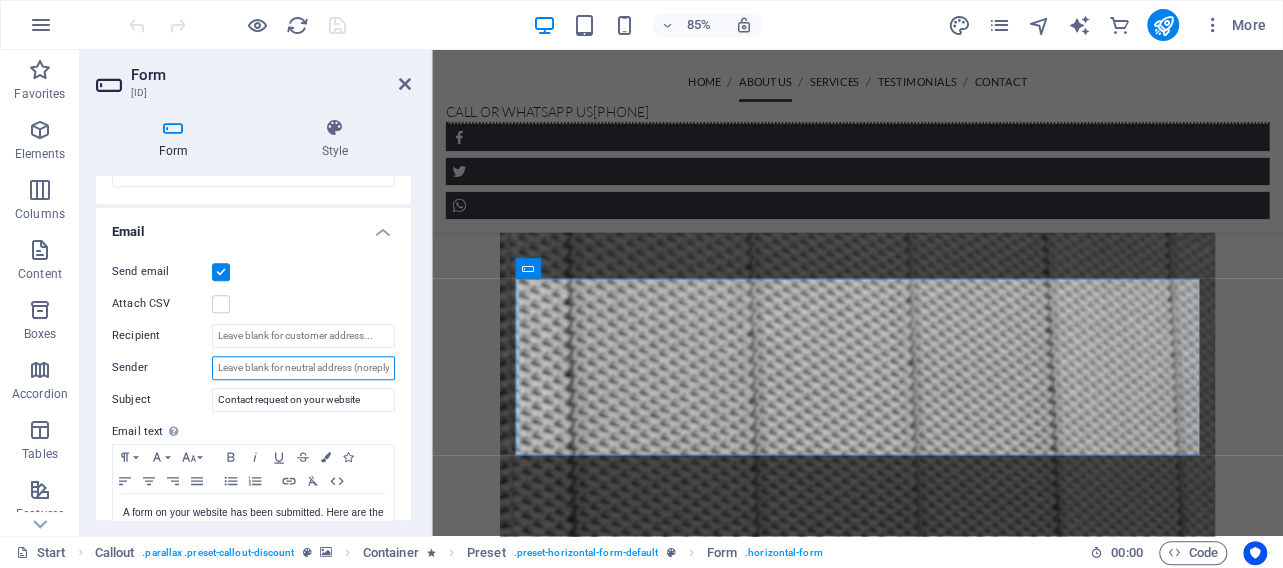 click on "Sender" at bounding box center [303, 368] 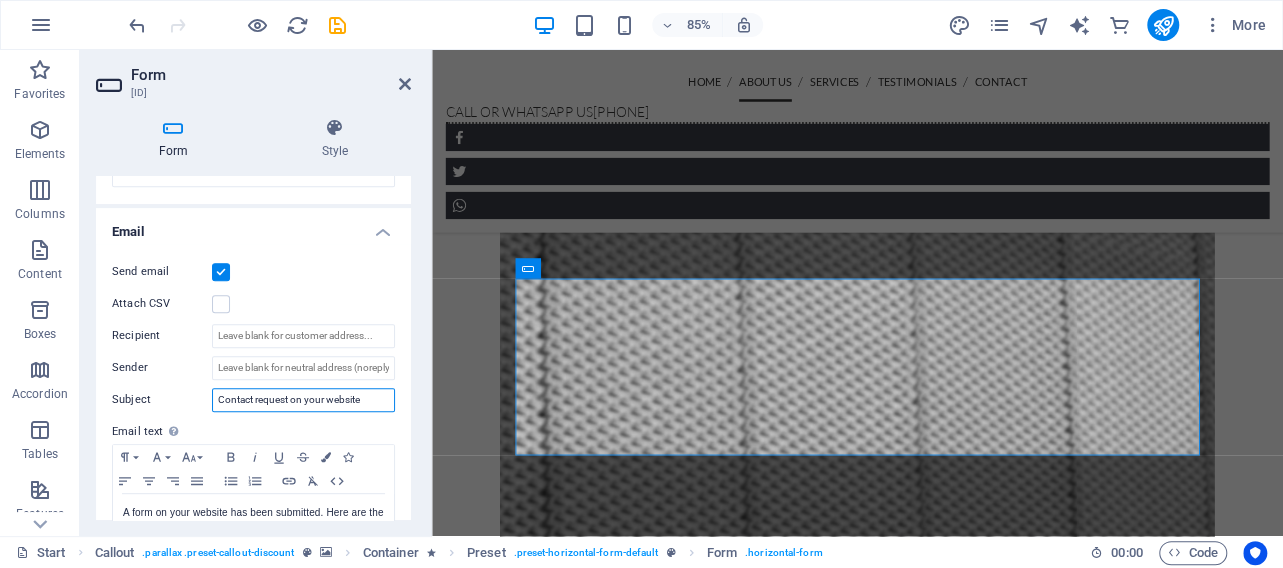 click on "Contact request on your website" at bounding box center (303, 400) 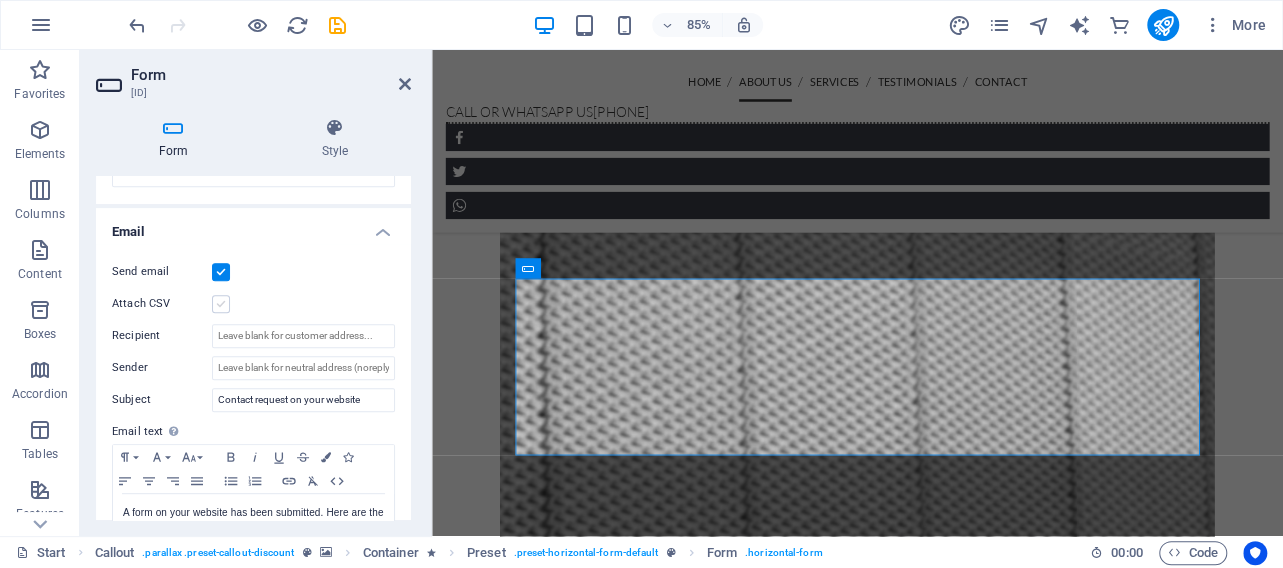 click at bounding box center (221, 304) 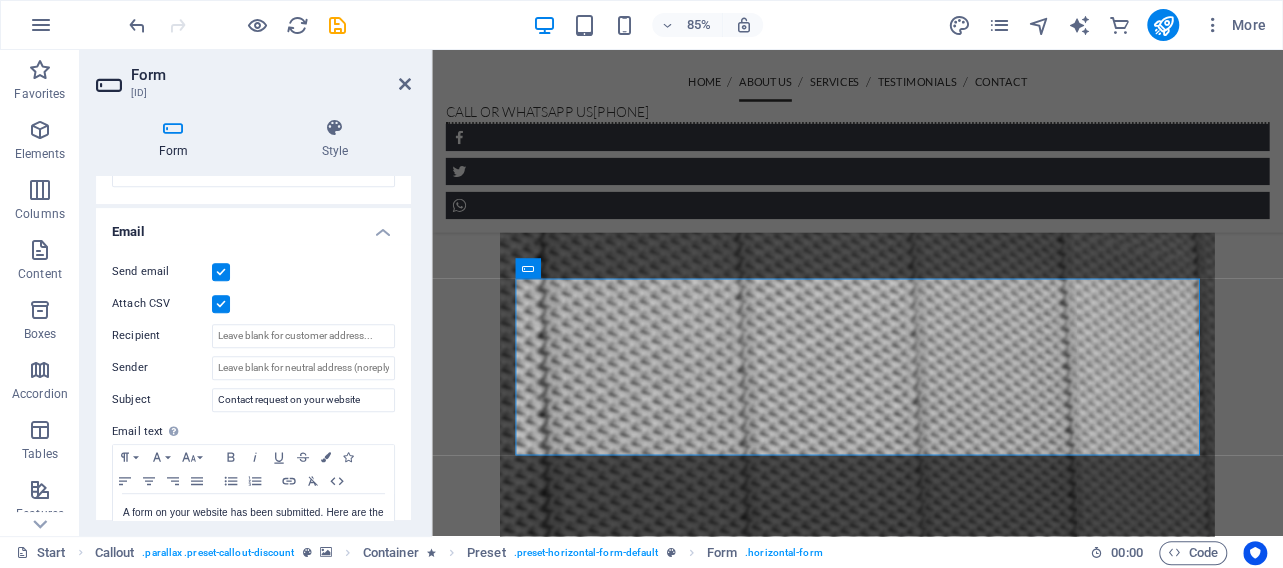 click at bounding box center [221, 304] 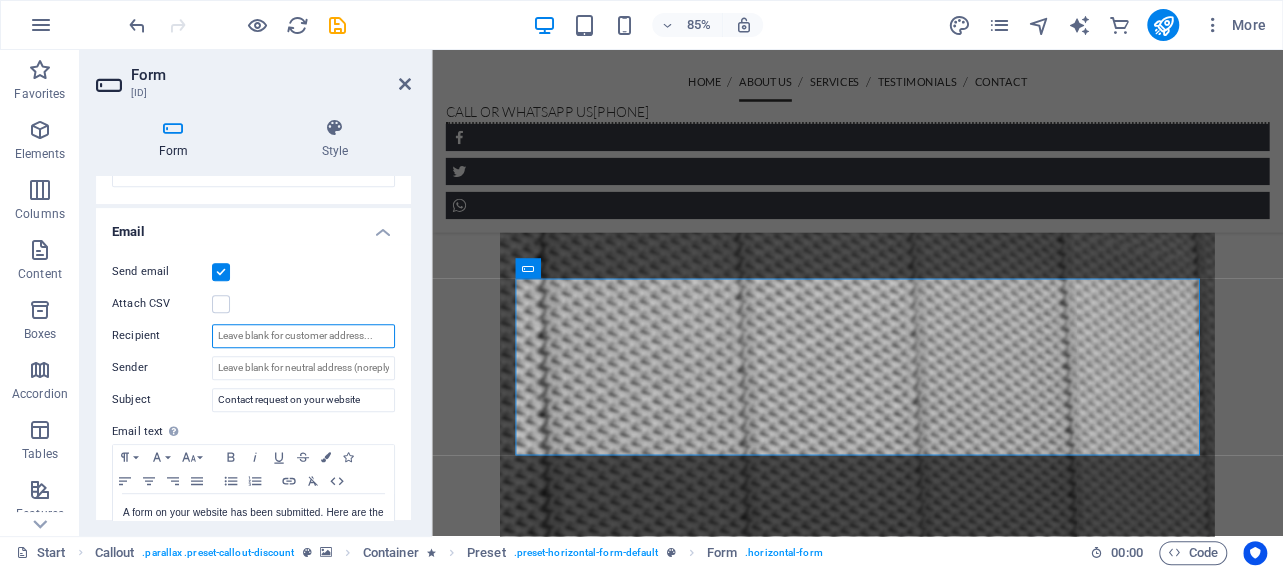 click on "Recipient" at bounding box center [303, 336] 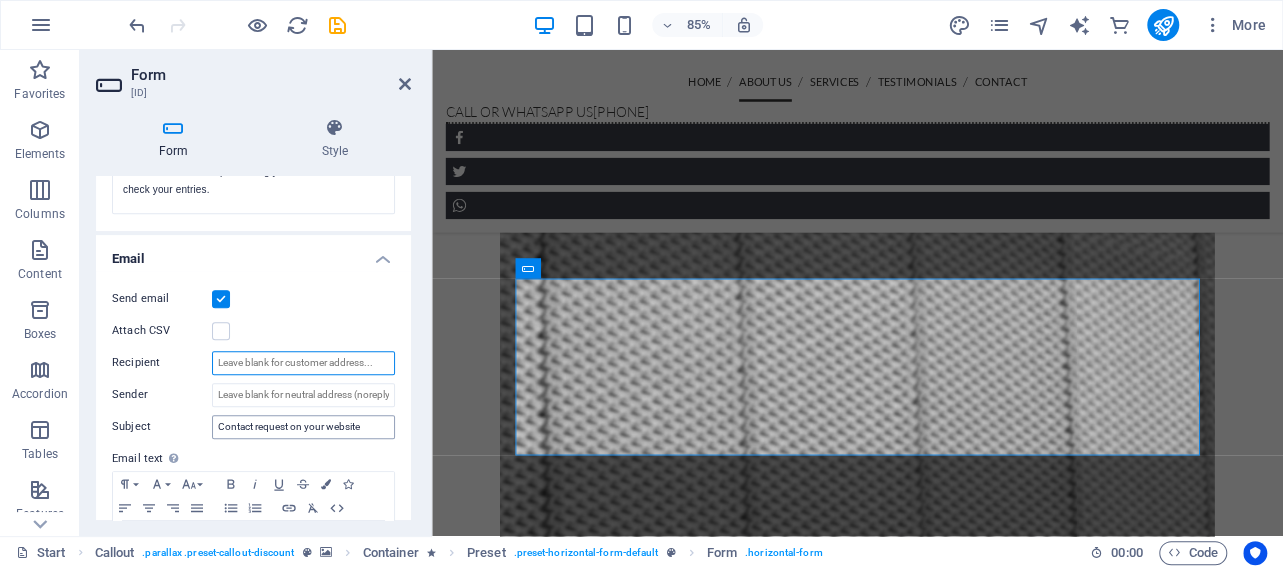 scroll, scrollTop: 480, scrollLeft: 0, axis: vertical 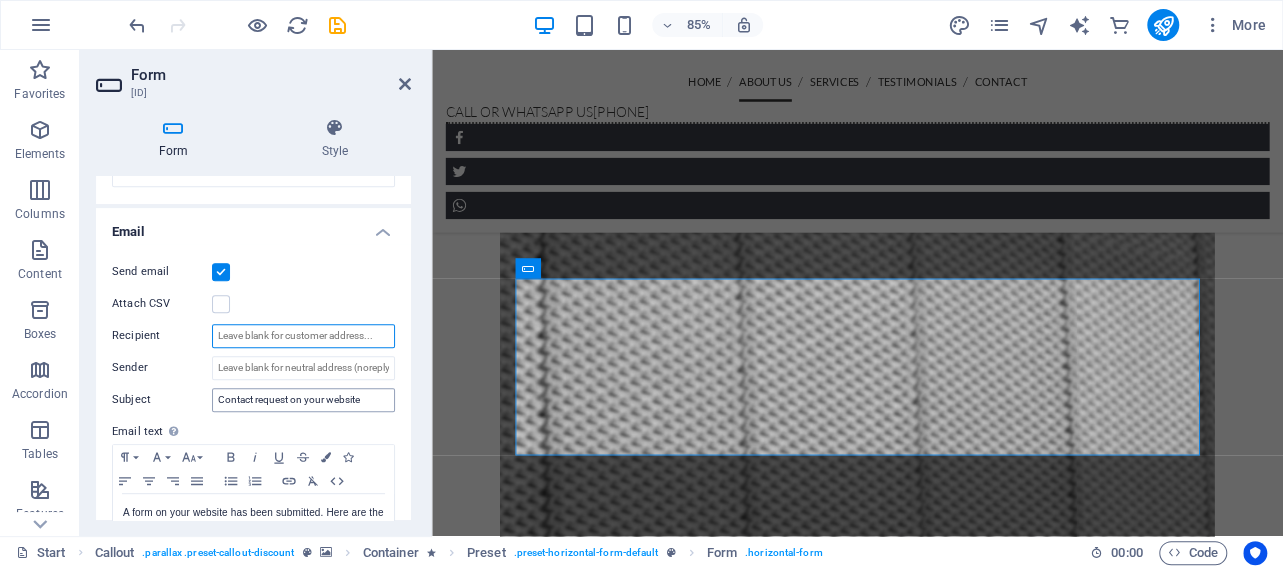 click on "Recipient" at bounding box center (303, 336) 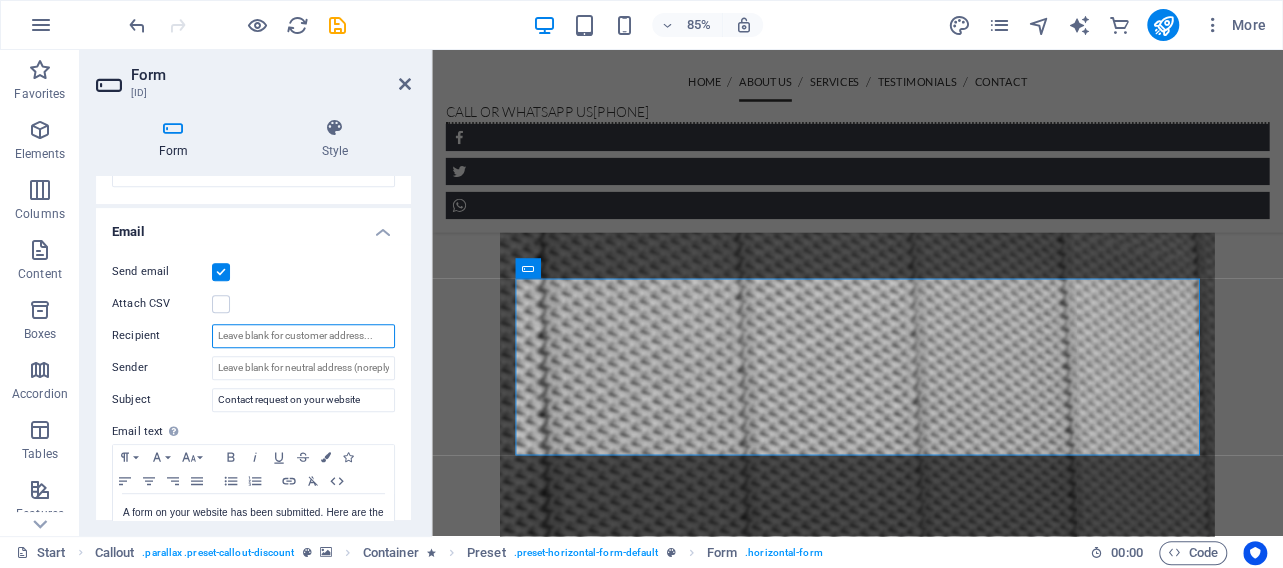 click on "Recipient" at bounding box center [303, 336] 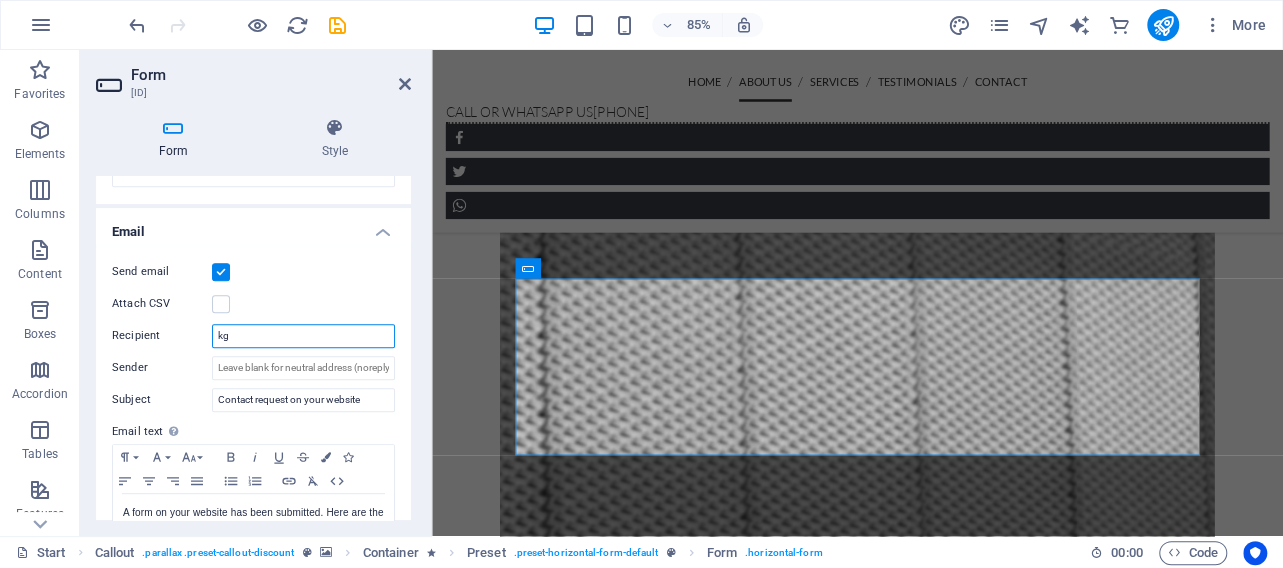 type on "k" 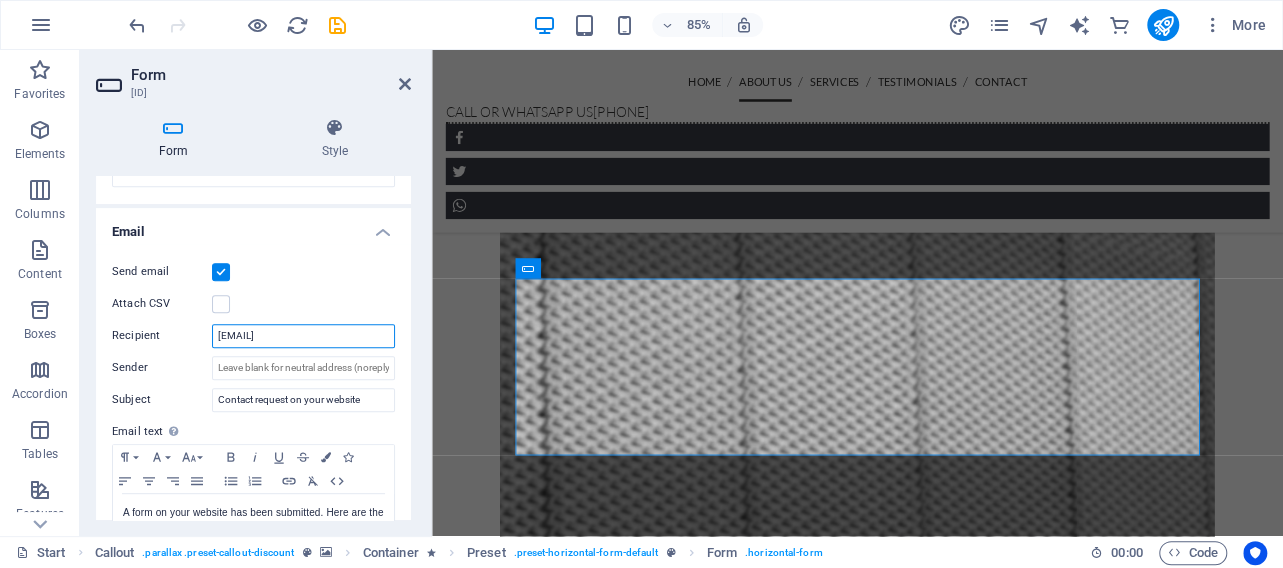 type on "info@[DOMAIN].com" 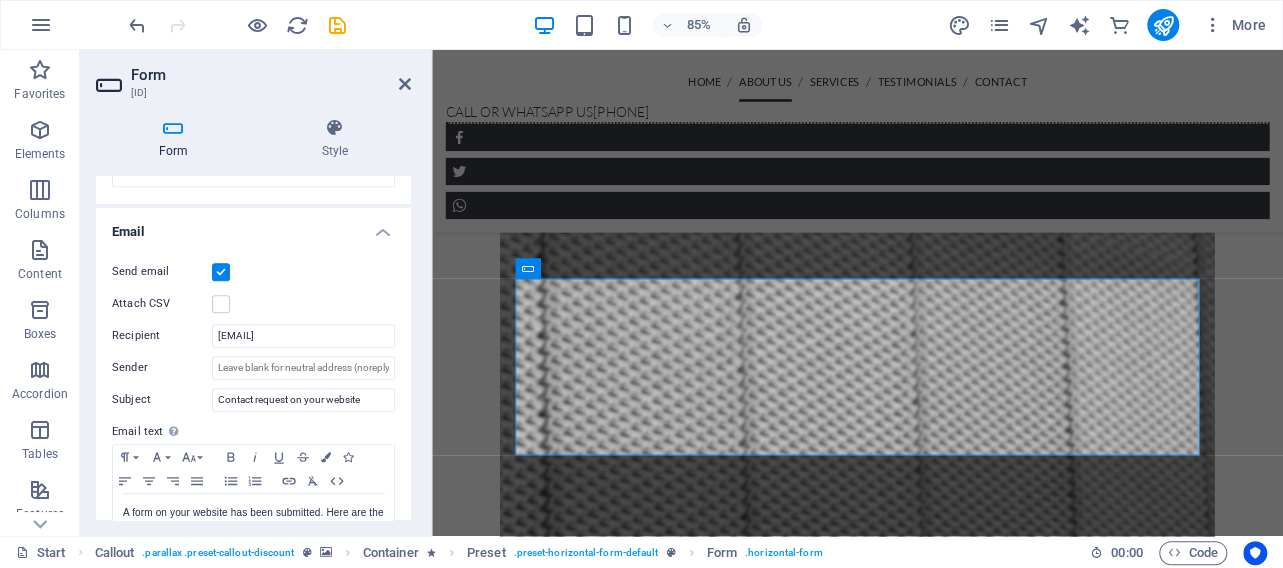 click on "Send email" at bounding box center [253, 272] 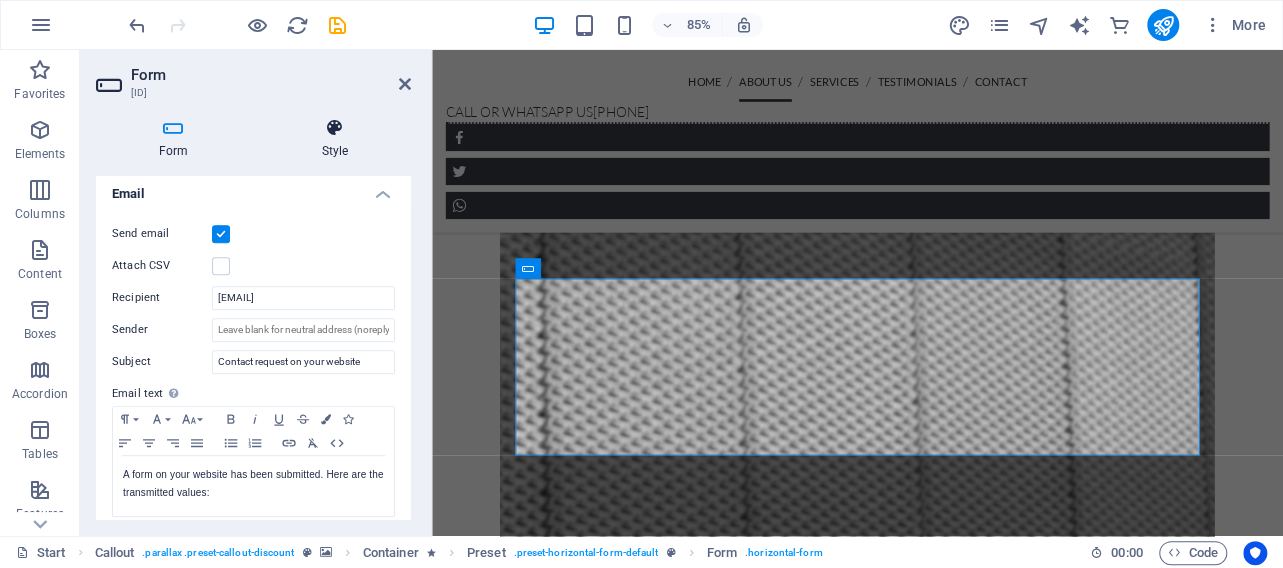 scroll, scrollTop: 470, scrollLeft: 0, axis: vertical 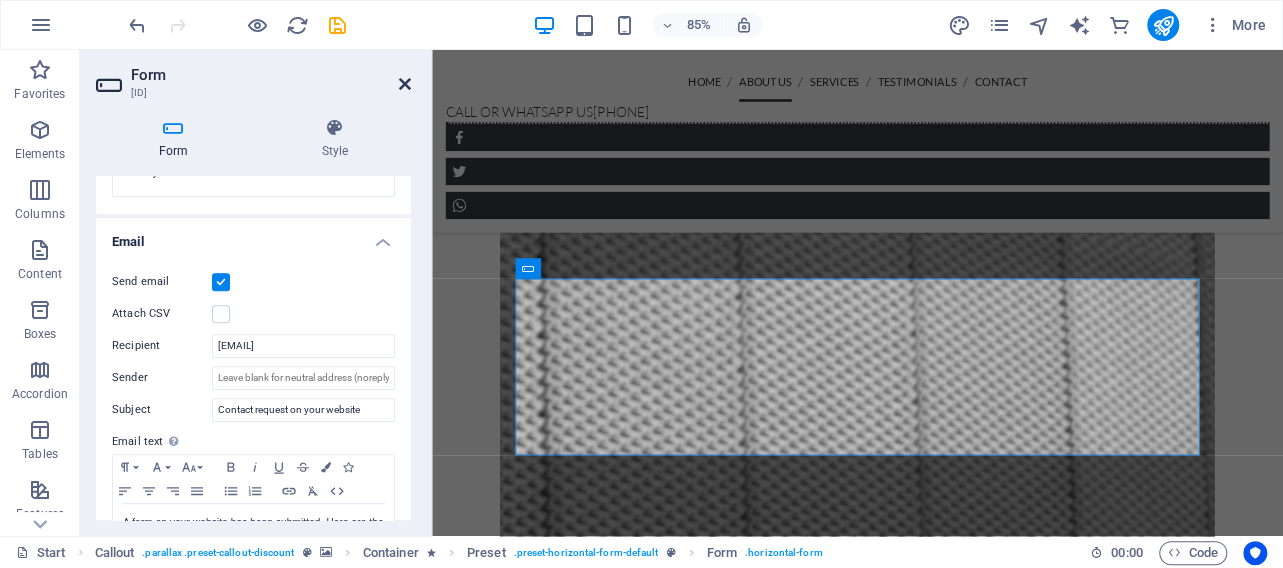 click at bounding box center [405, 84] 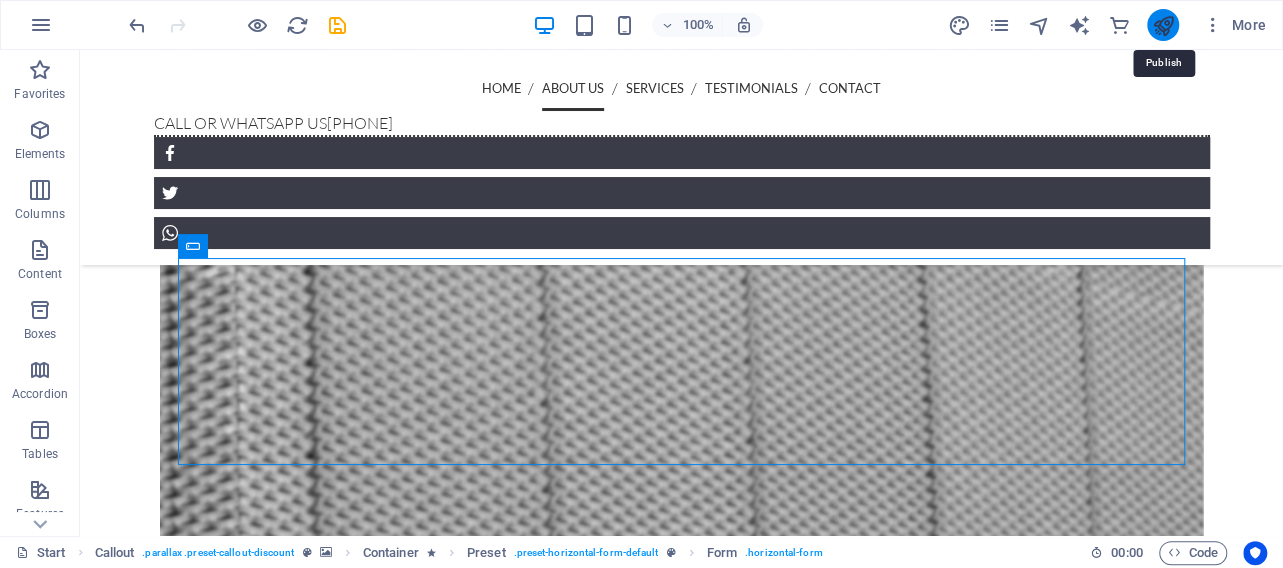 click at bounding box center (1162, 25) 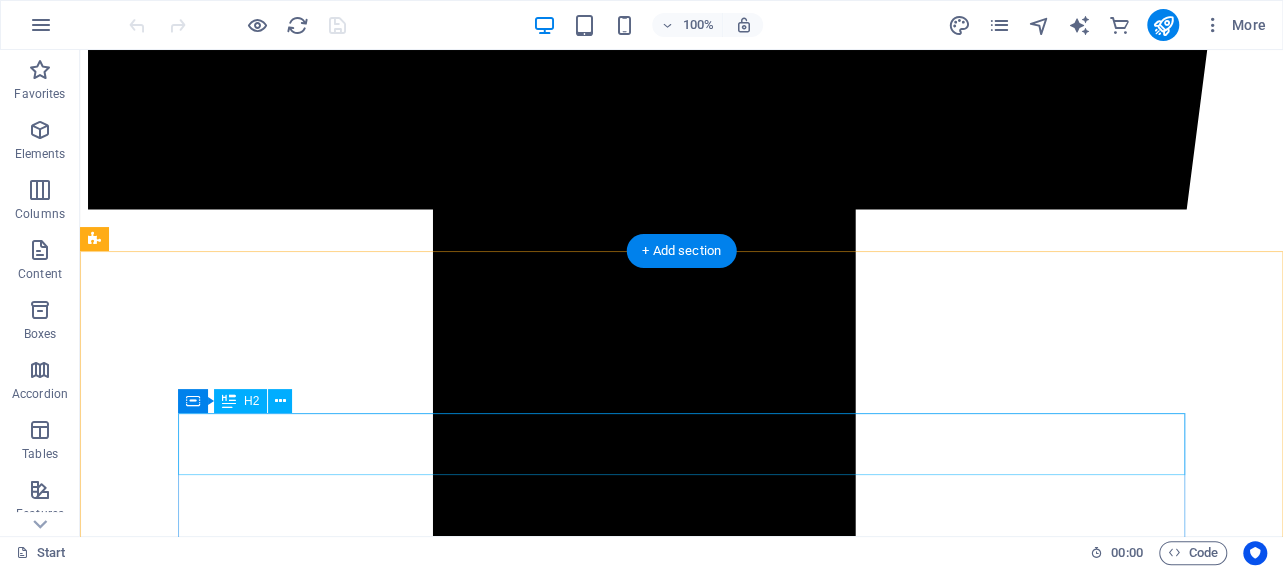 scroll, scrollTop: 695, scrollLeft: 0, axis: vertical 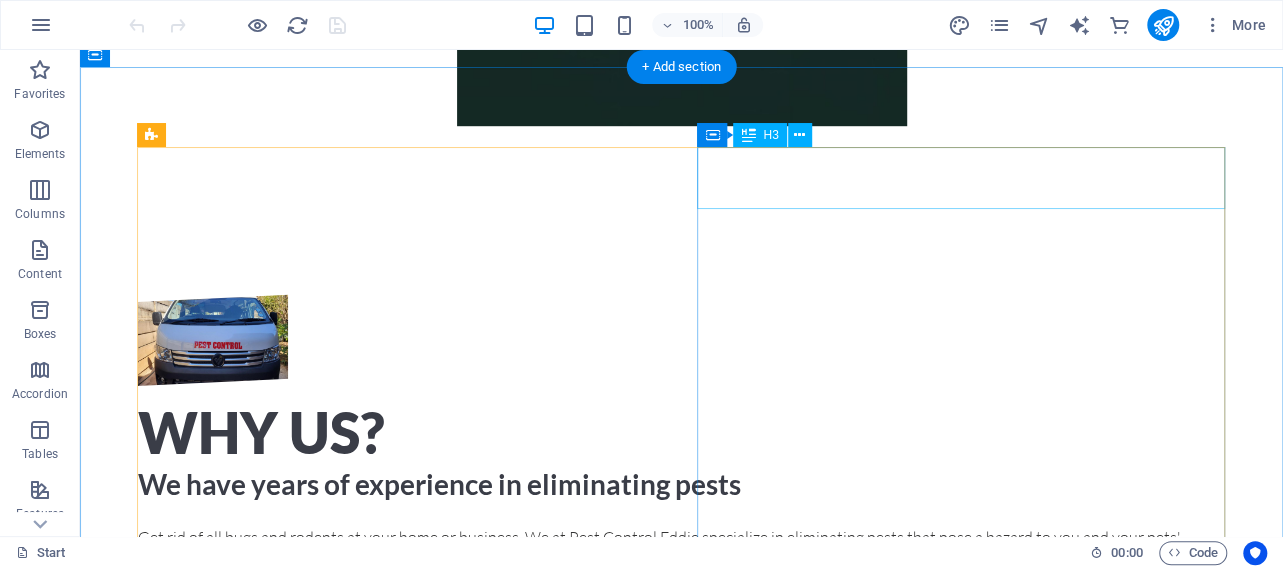click on "Why Us?" at bounding box center [682, 433] 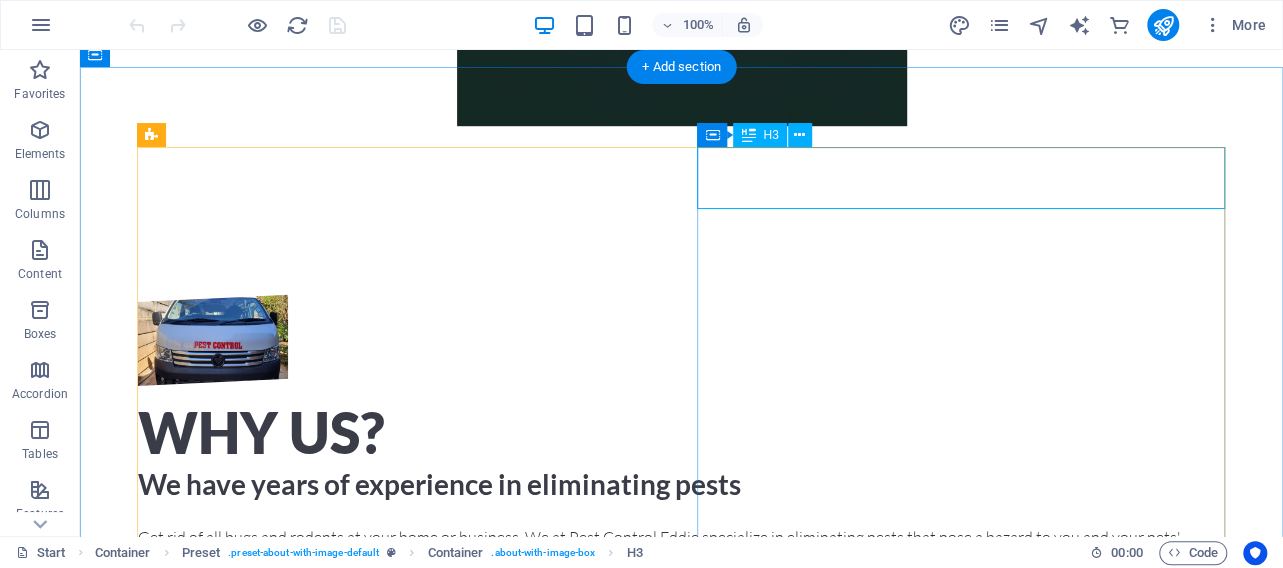 click on "Why Us?" at bounding box center [682, 433] 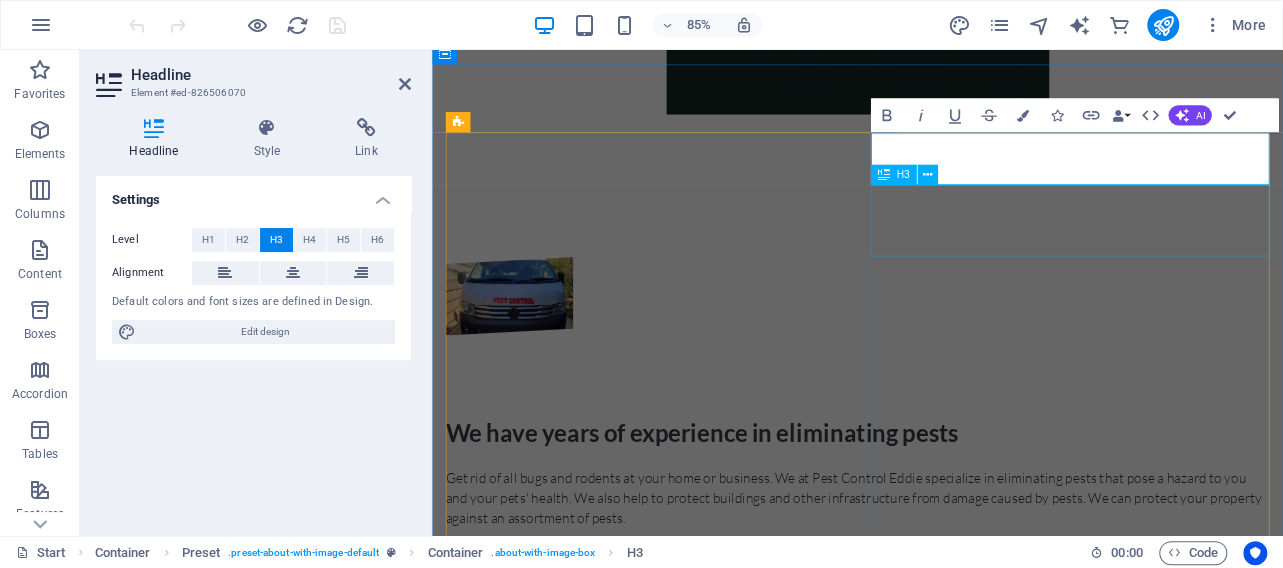 click on "We have years of experience in eliminating pests" at bounding box center (932, 500) 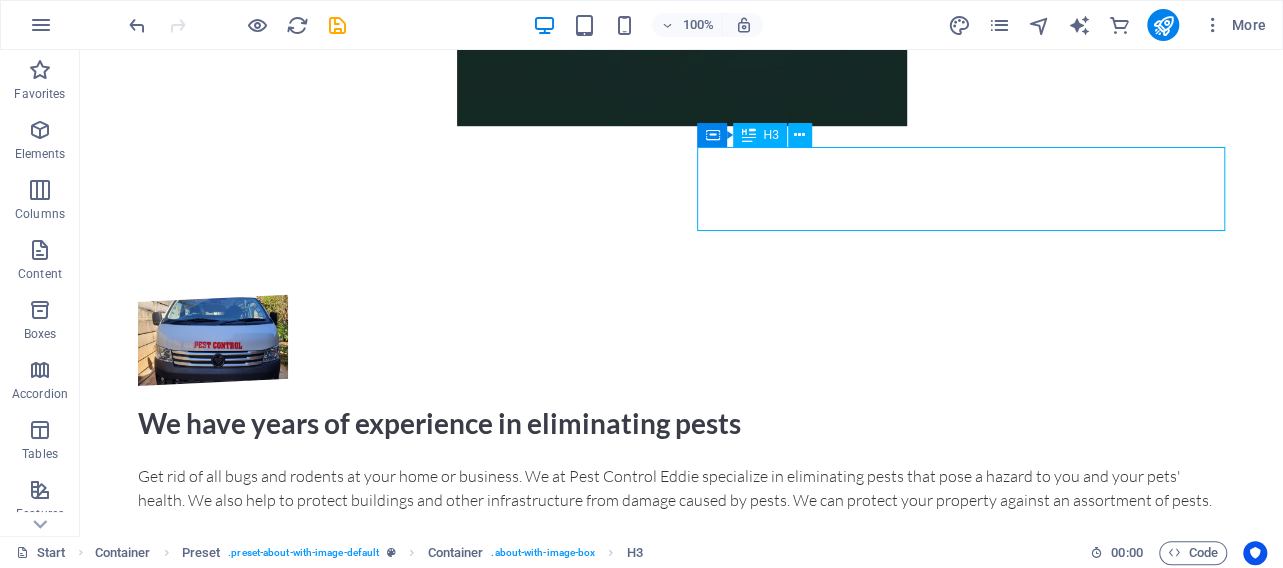 click on "We have years of experience in eliminating pests" at bounding box center [682, 423] 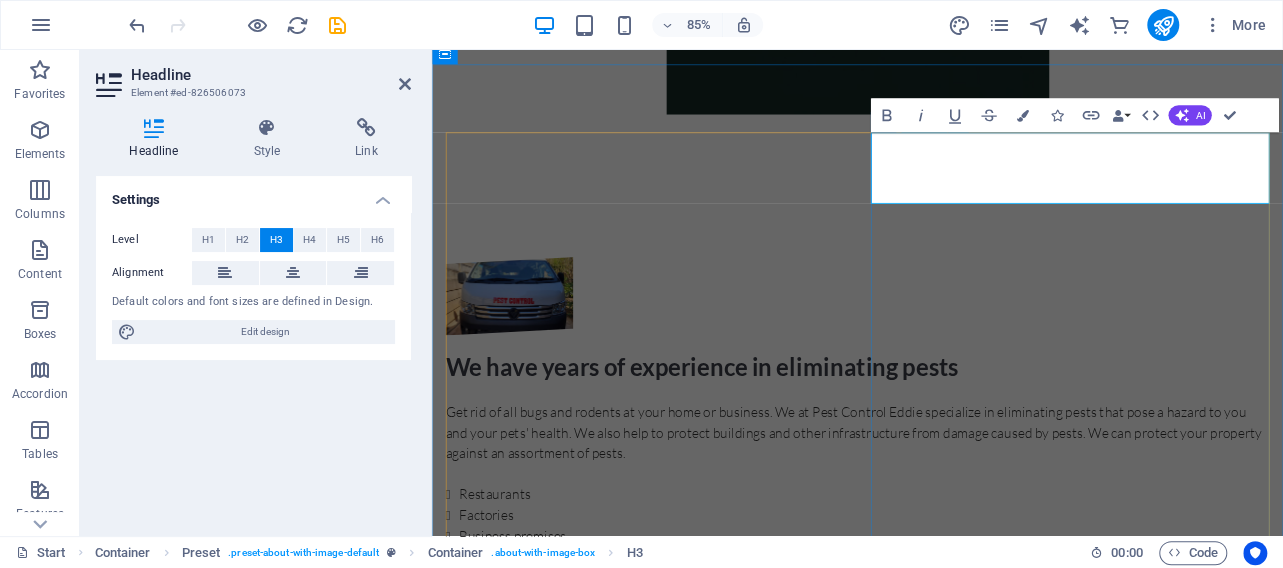 click on "We have years of experience in eliminating pests" at bounding box center (932, 423) 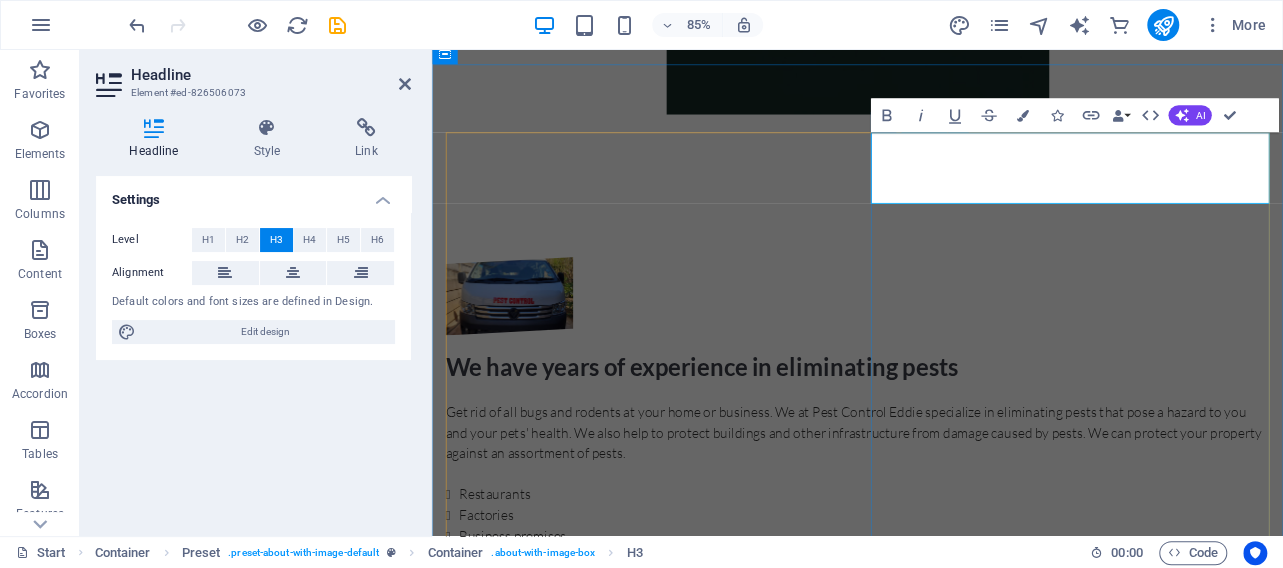 type 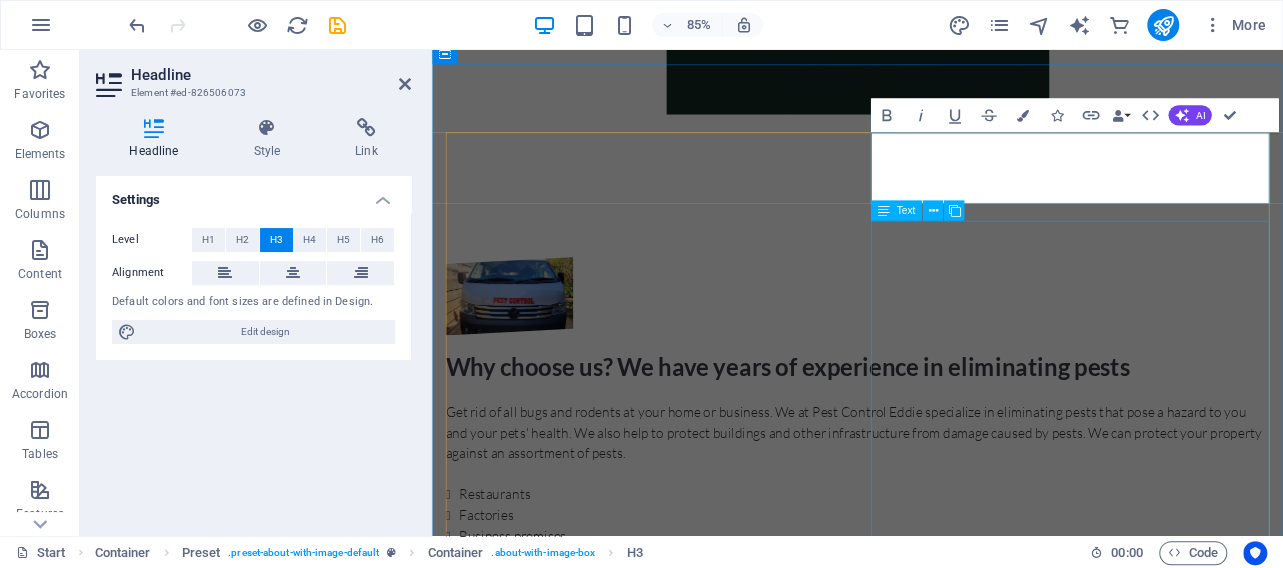 click on "Get rid of all bugs and rodents at your home or business. We at Pest Control Eddie specialize in eliminating pests that pose a hazard to you and your pets' health. We also help to protect buildings and other infrastructure from damage caused by pests. We can protect your property against an assortment of pests.  Restaurants  Factories  Business premises  Homes and residential complexes  Gardens  Pre- and post-construction (termites) We have the  expertise  to deal with your needs. We  put  your  safety  first  by only using registered pesticides. We deliver a  professional  service . We are registered with the  Department of Agriculture, Forestry & Fisheries." at bounding box center [932, 671] 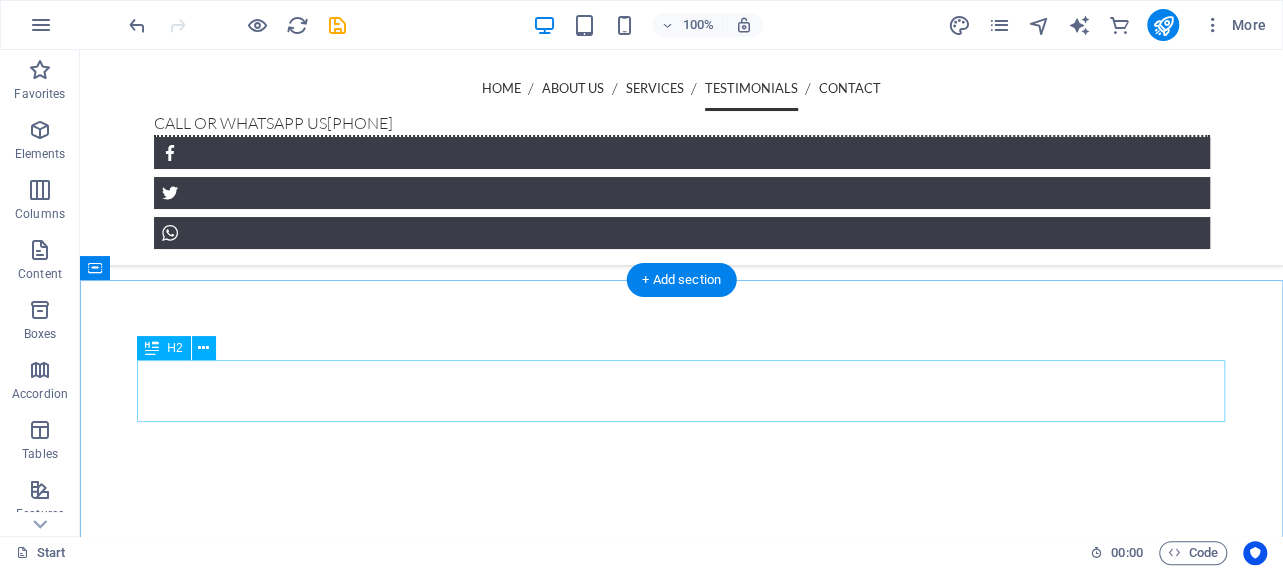 scroll, scrollTop: 4666, scrollLeft: 0, axis: vertical 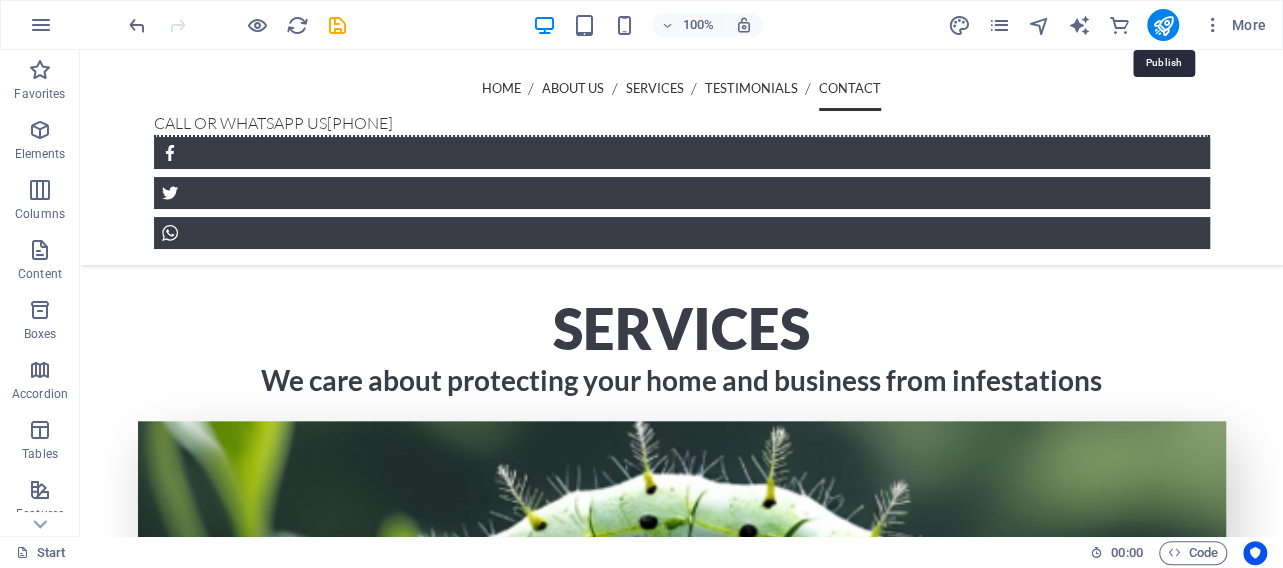 drag, startPoint x: 1158, startPoint y: 14, endPoint x: 1150, endPoint y: 43, distance: 30.083218 